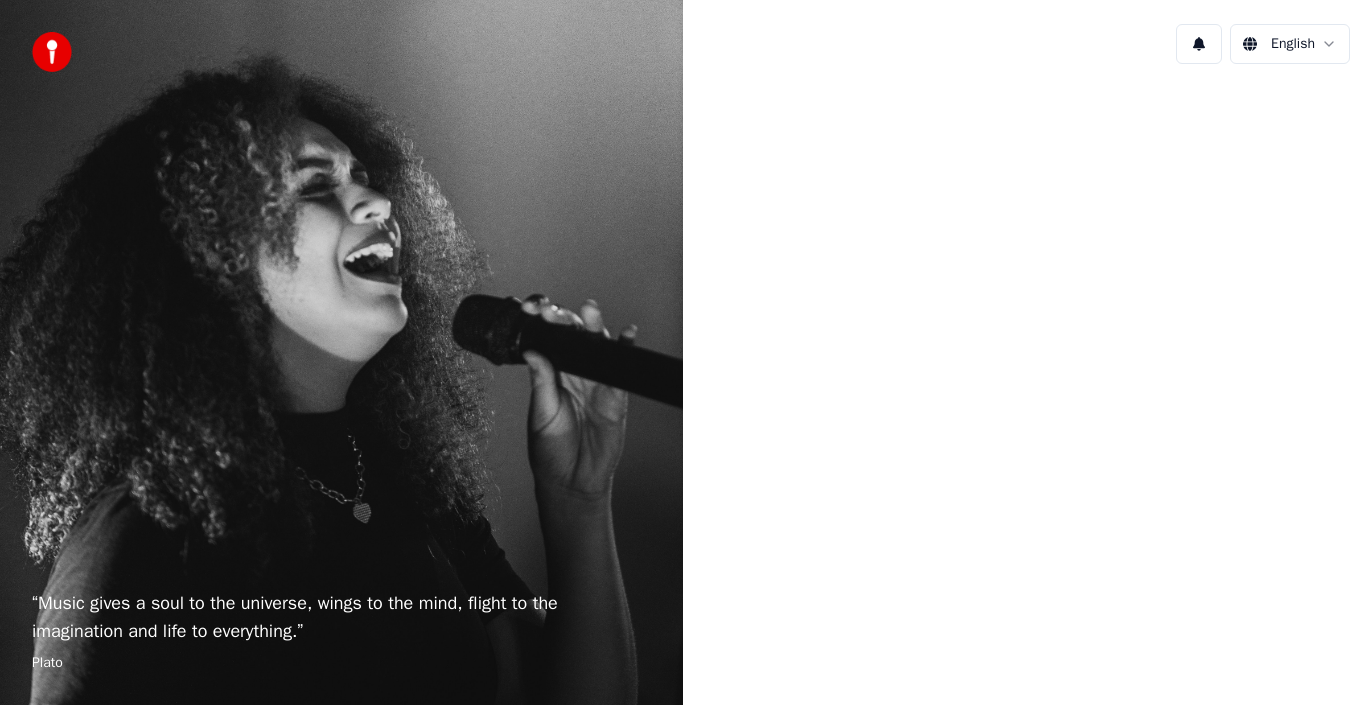 scroll, scrollTop: 0, scrollLeft: 0, axis: both 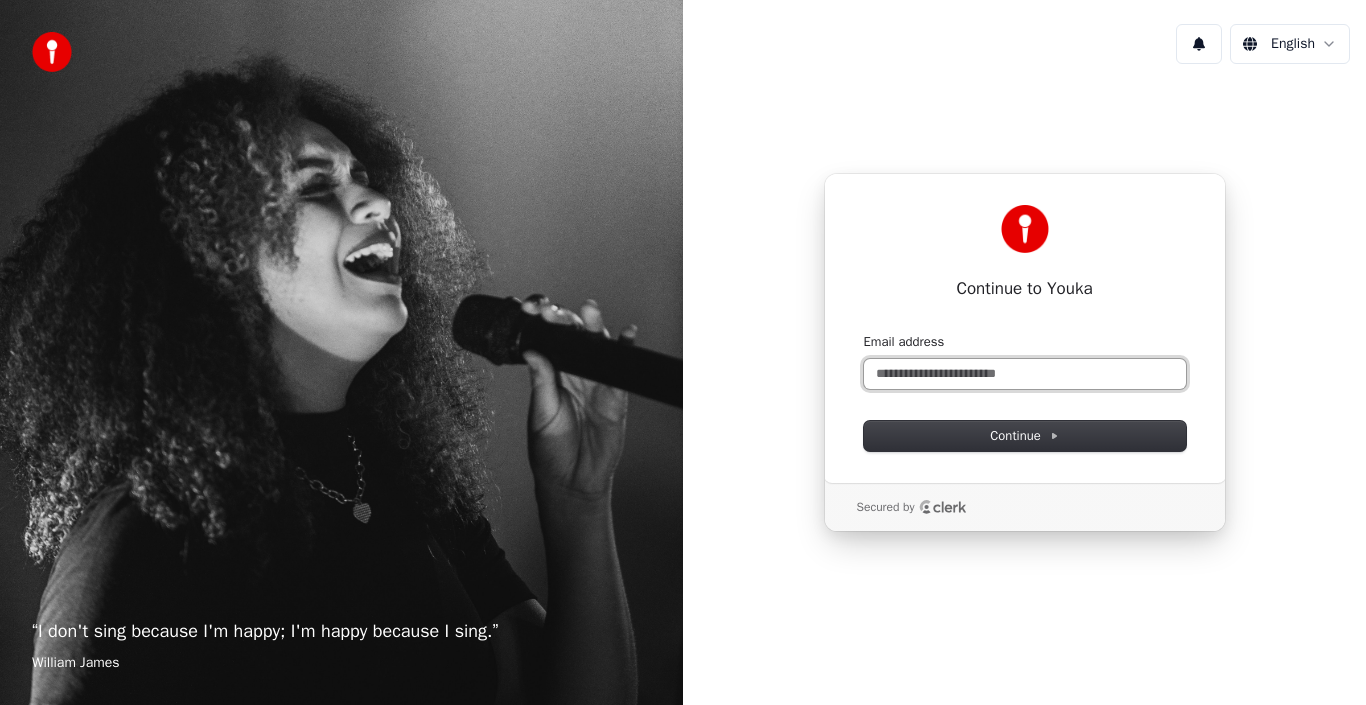 click on "Email address" at bounding box center (1025, 374) 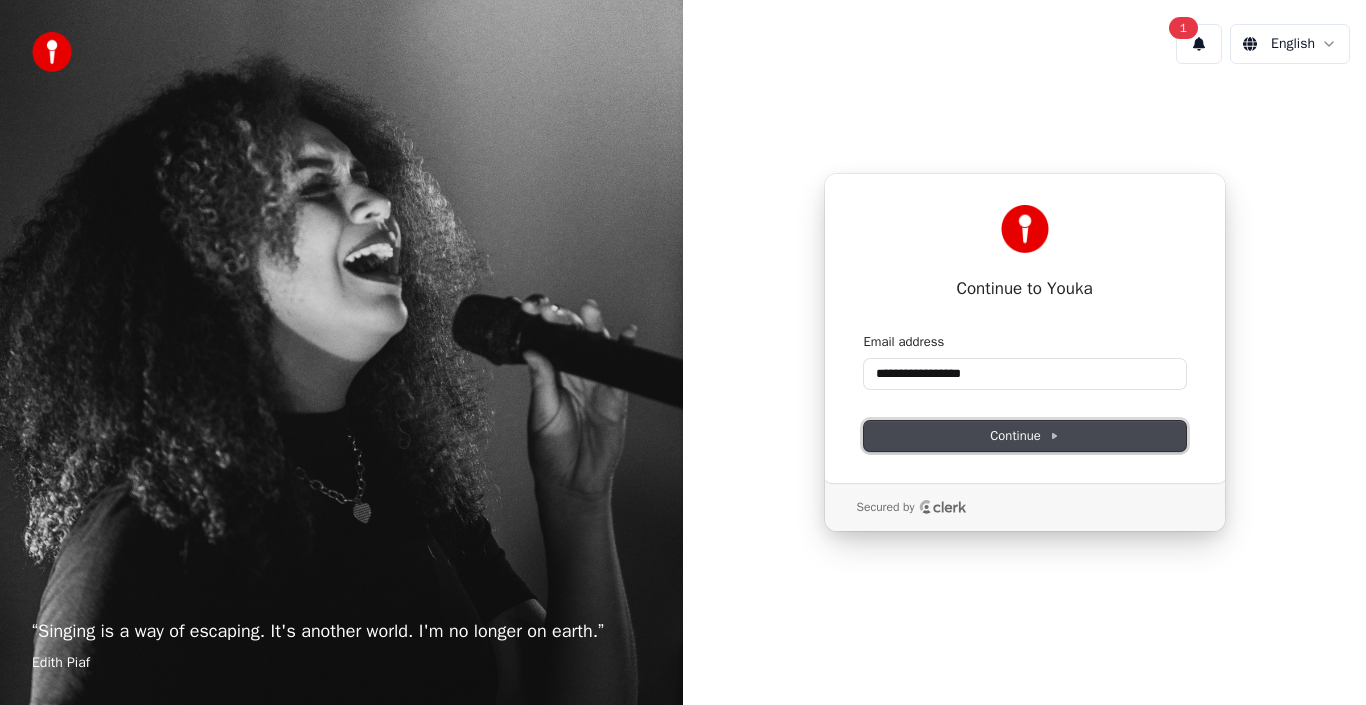 click on "Continue" at bounding box center (1024, 436) 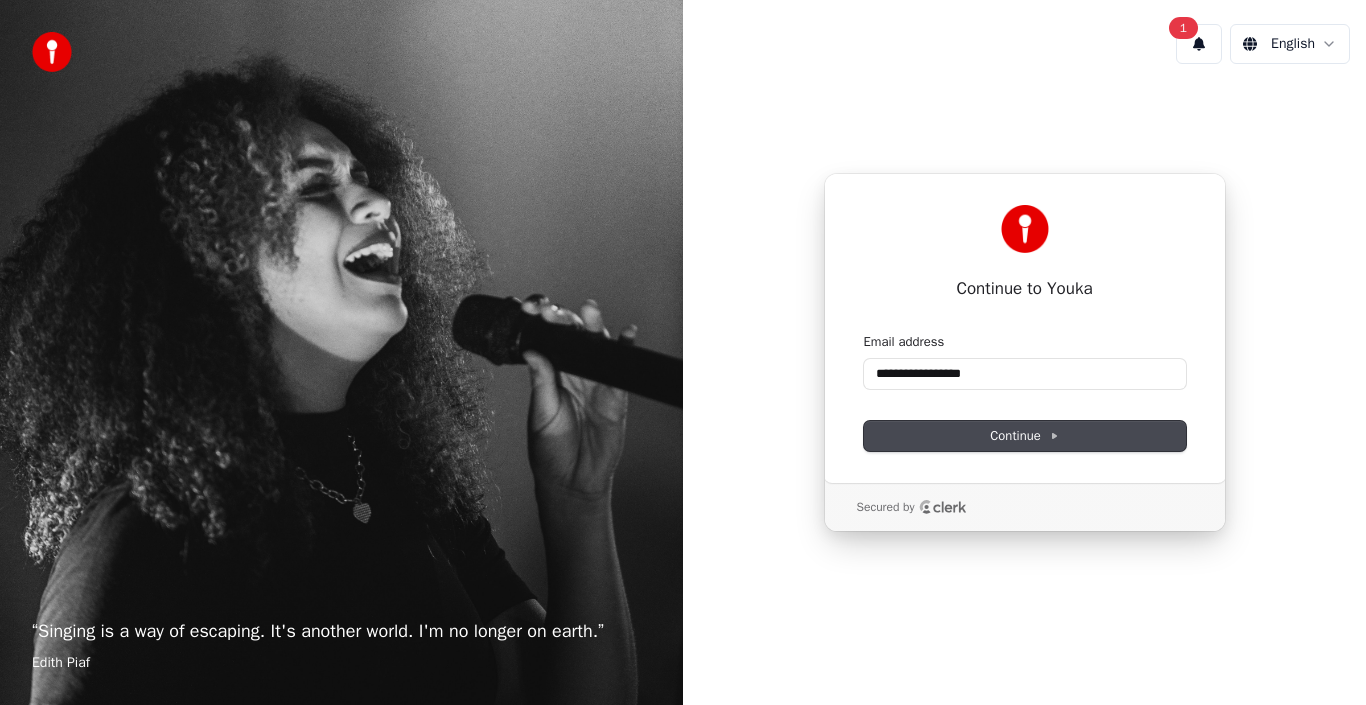 type on "**********" 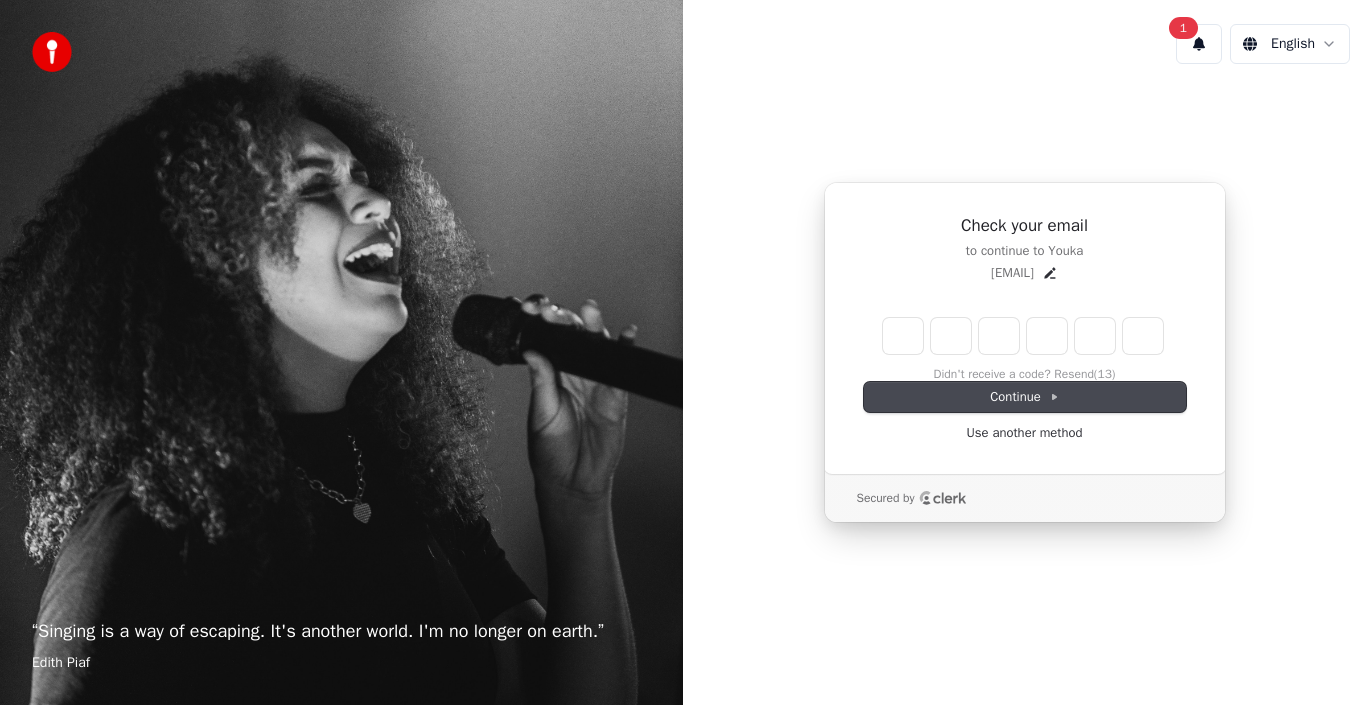 type on "*" 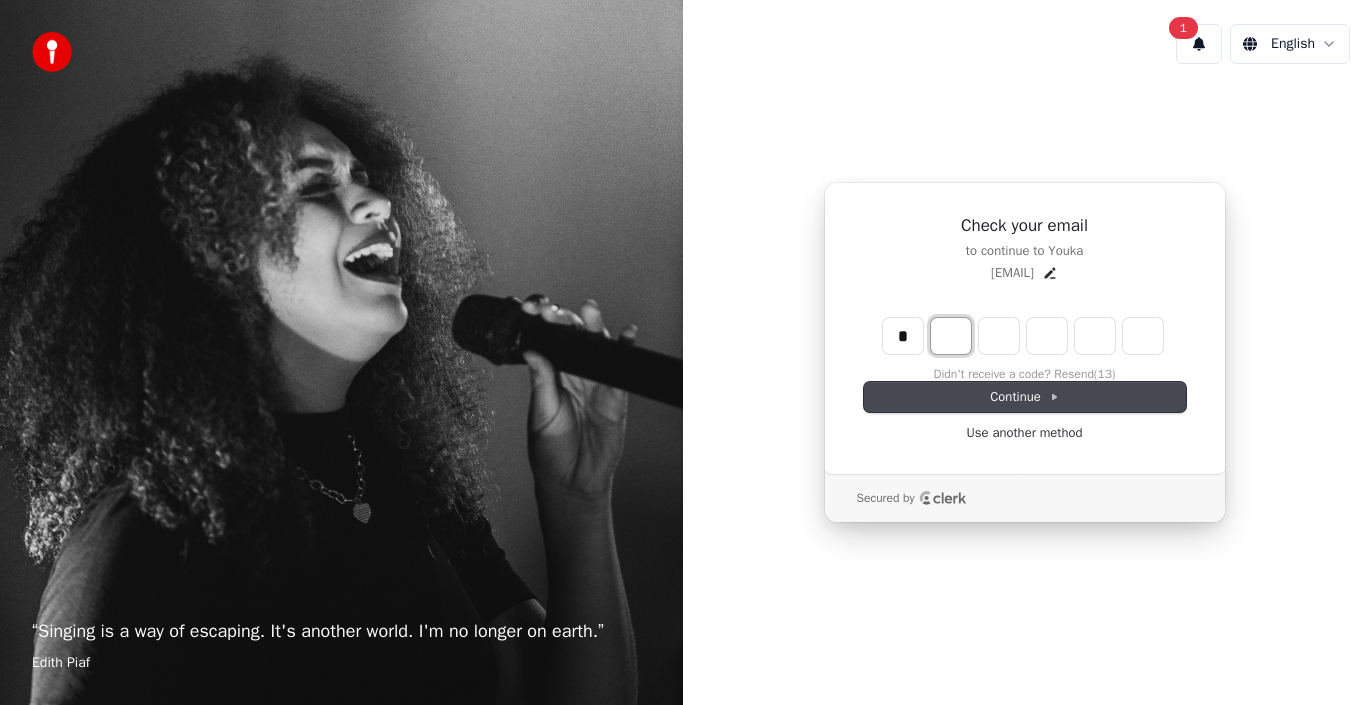 type on "*" 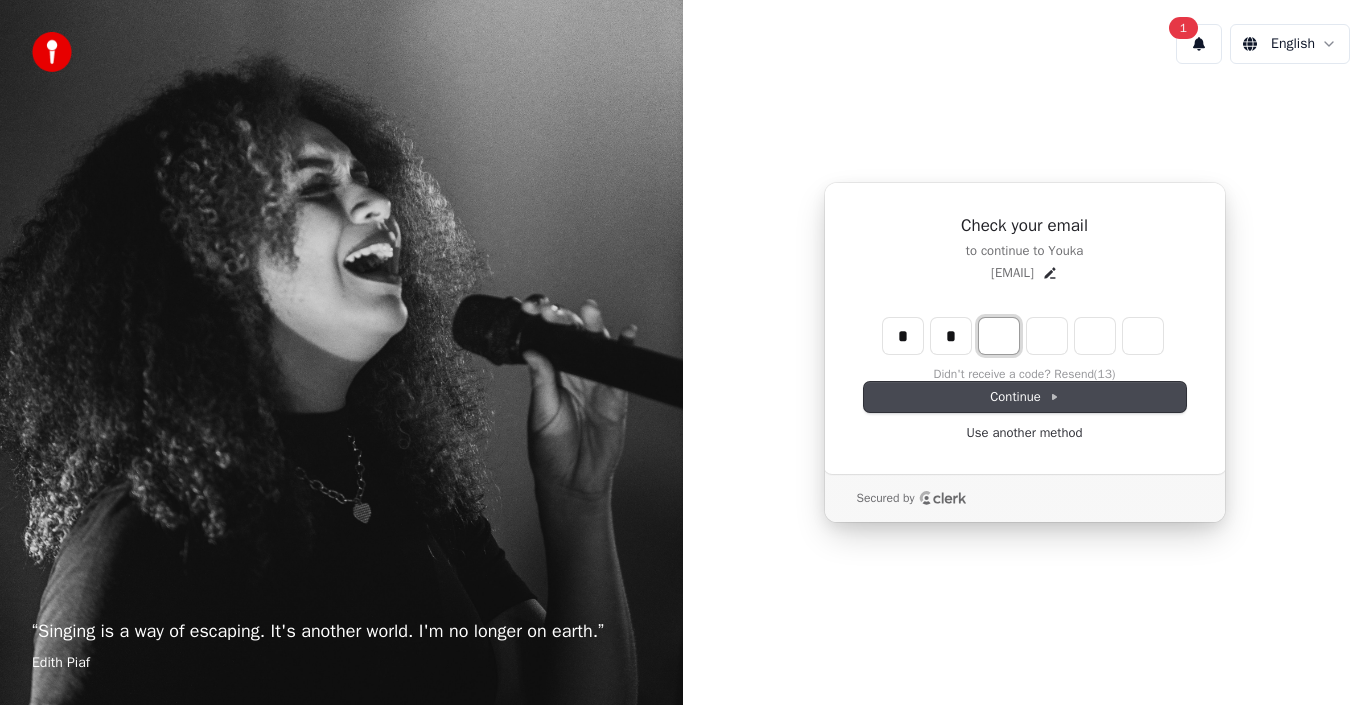 type on "**" 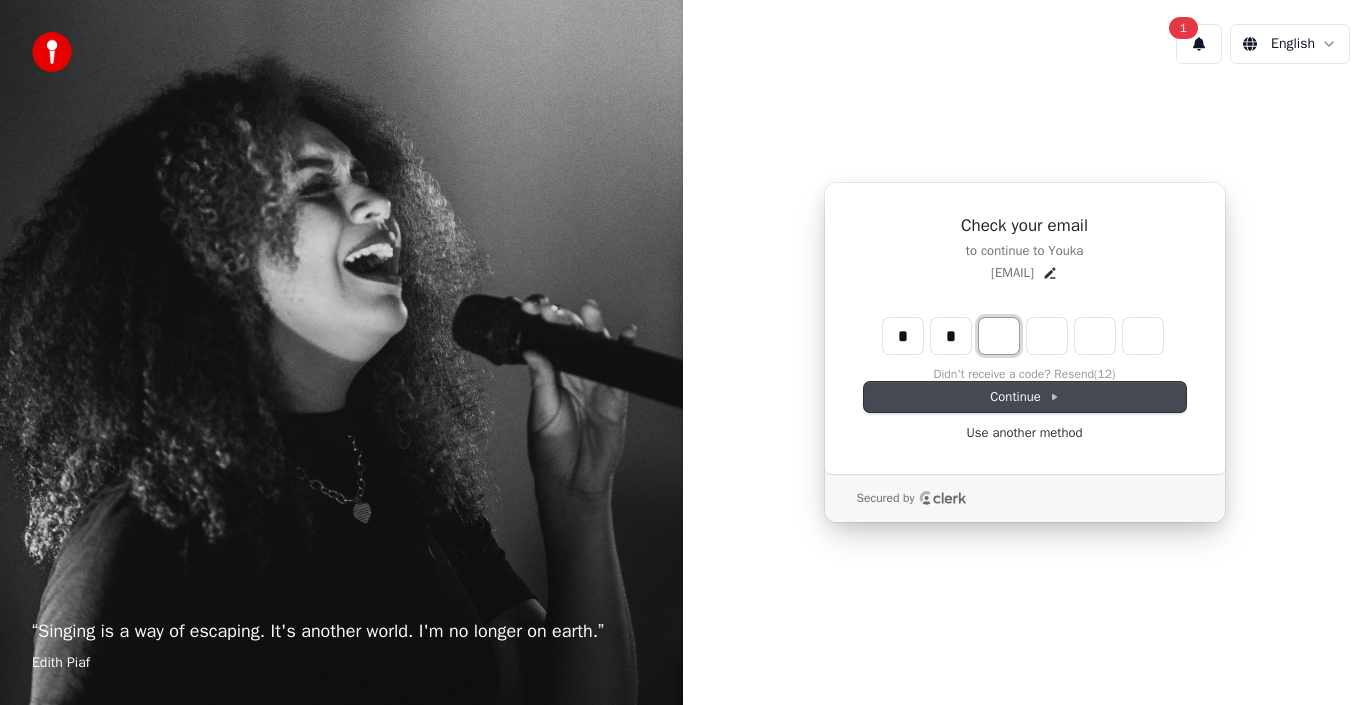 type on "*" 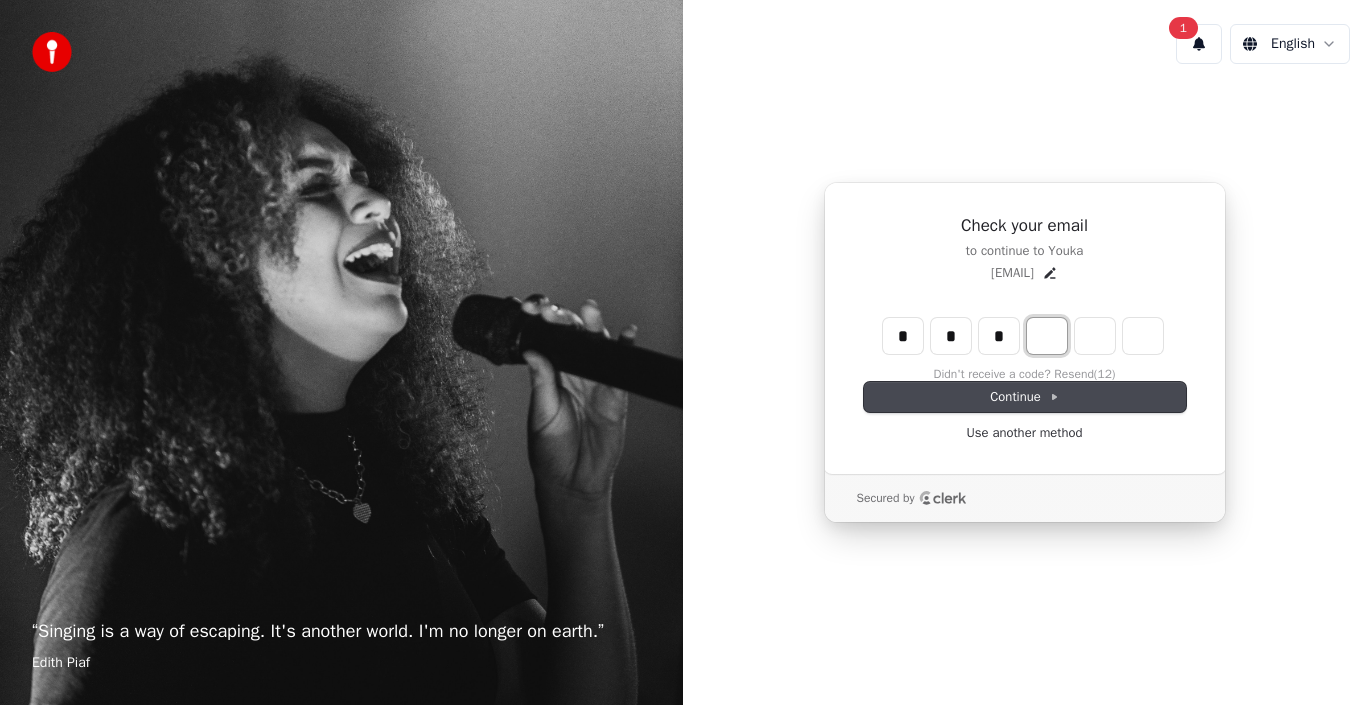type on "***" 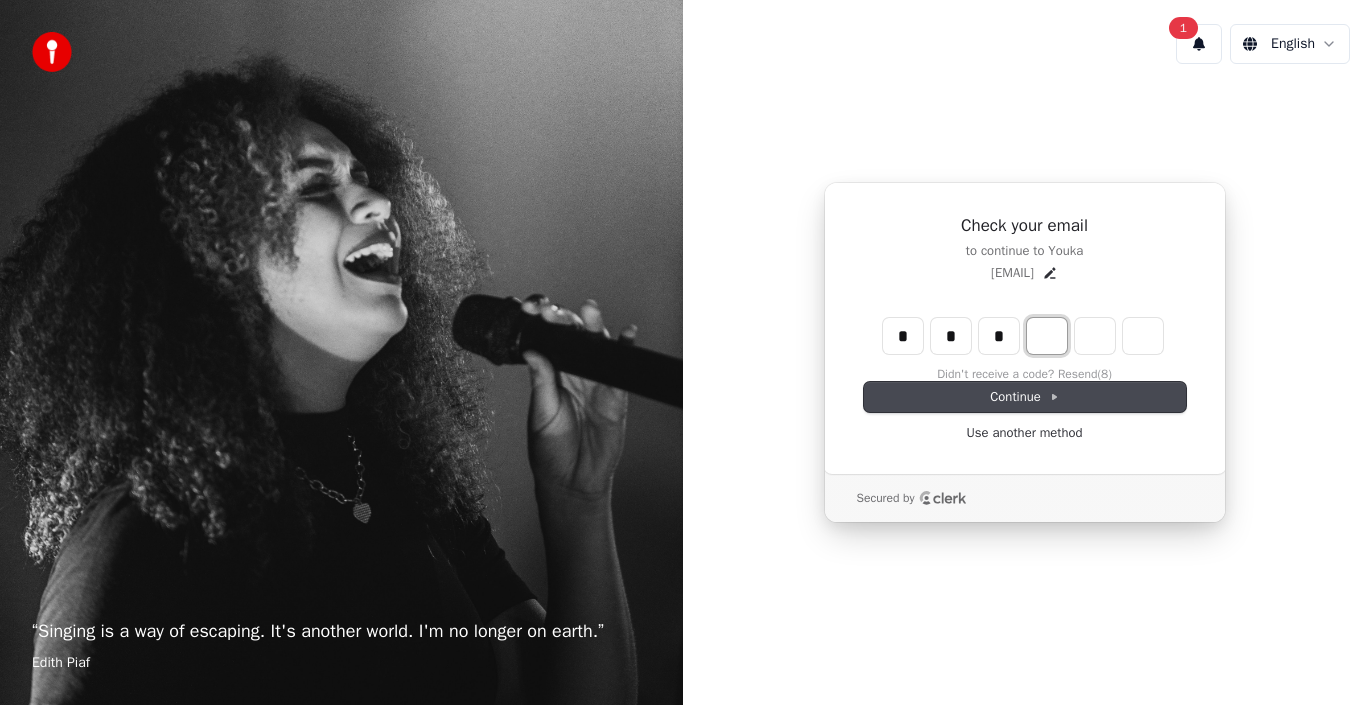 type on "*" 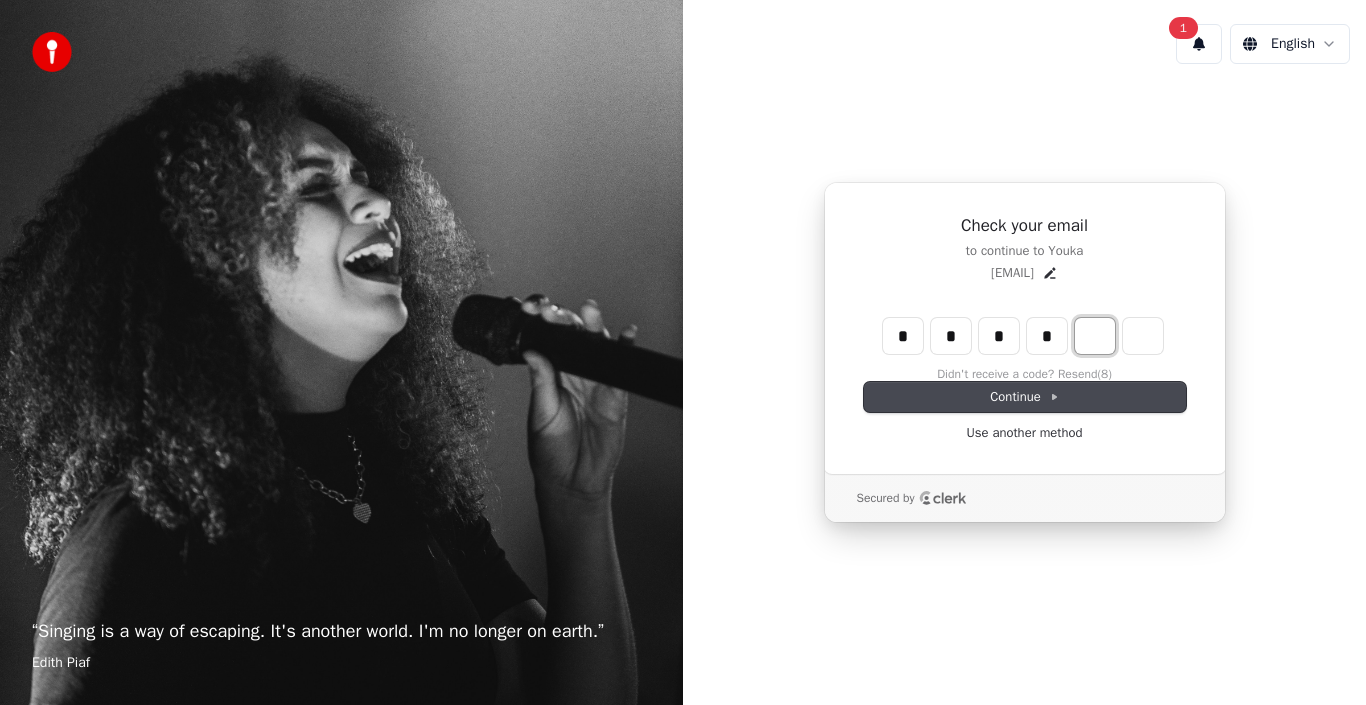 type on "****" 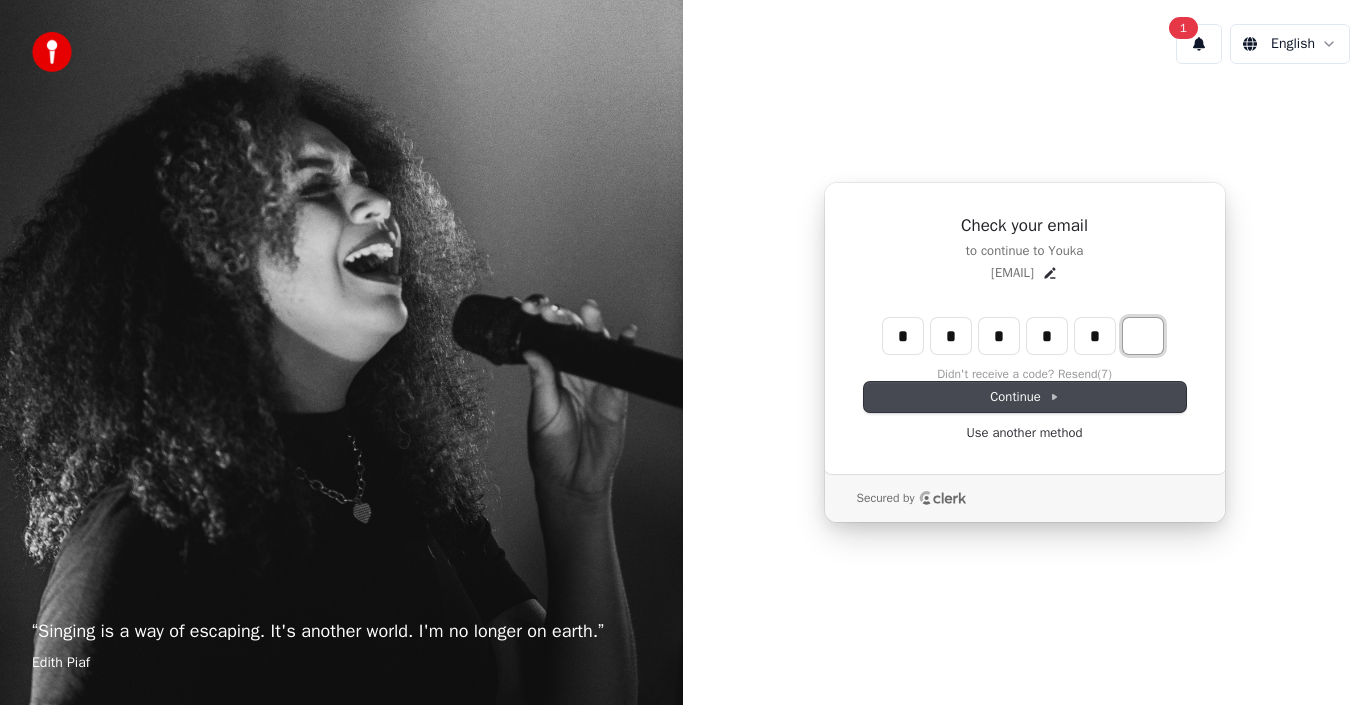 type on "******" 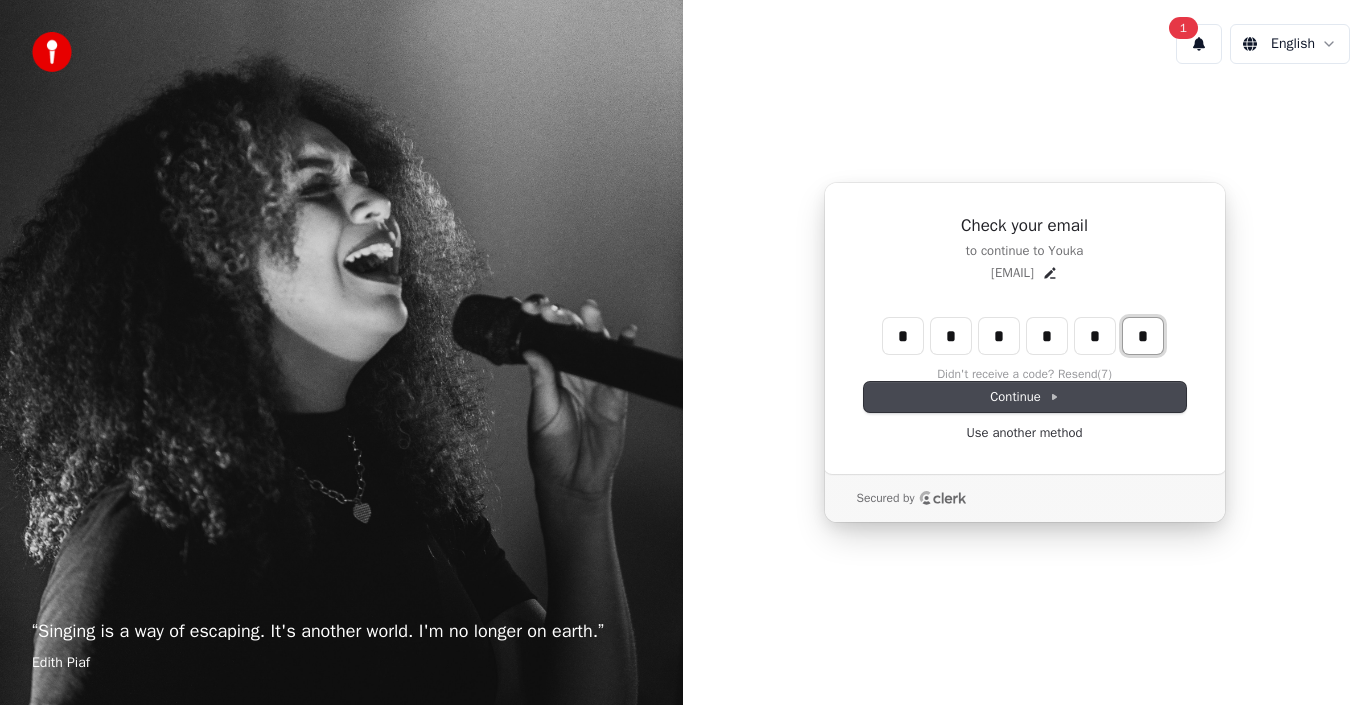 type on "*" 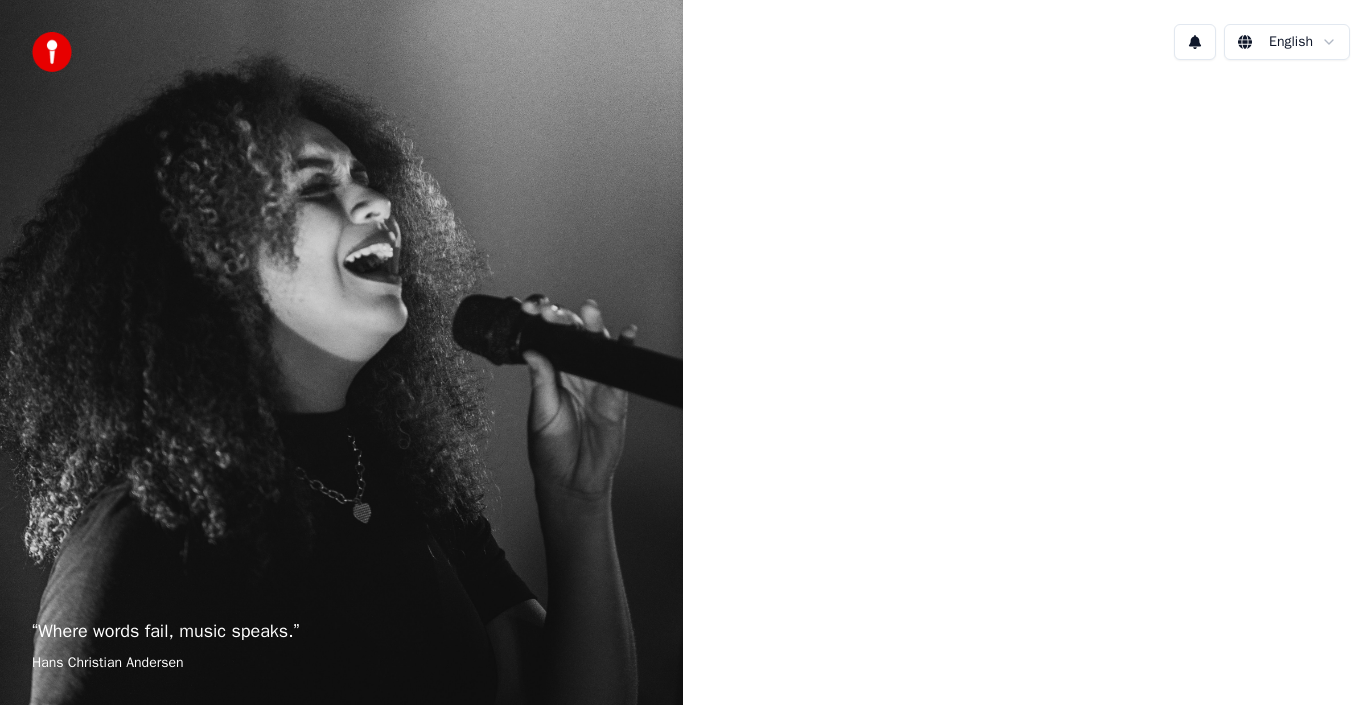 scroll, scrollTop: 0, scrollLeft: 0, axis: both 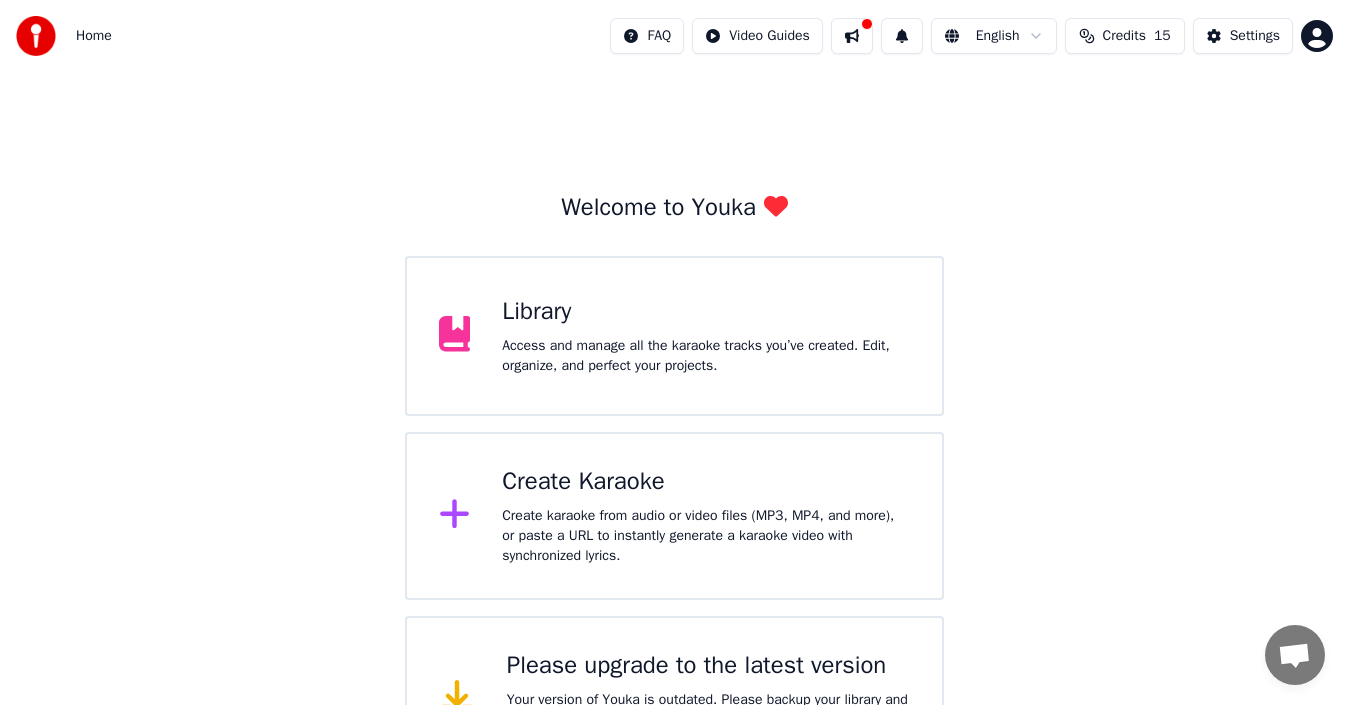 click on "Create Karaoke Create karaoke from audio or video files (MP3, MP4, and more), or paste a URL to instantly generate a karaoke video with synchronized lyrics." at bounding box center (675, 516) 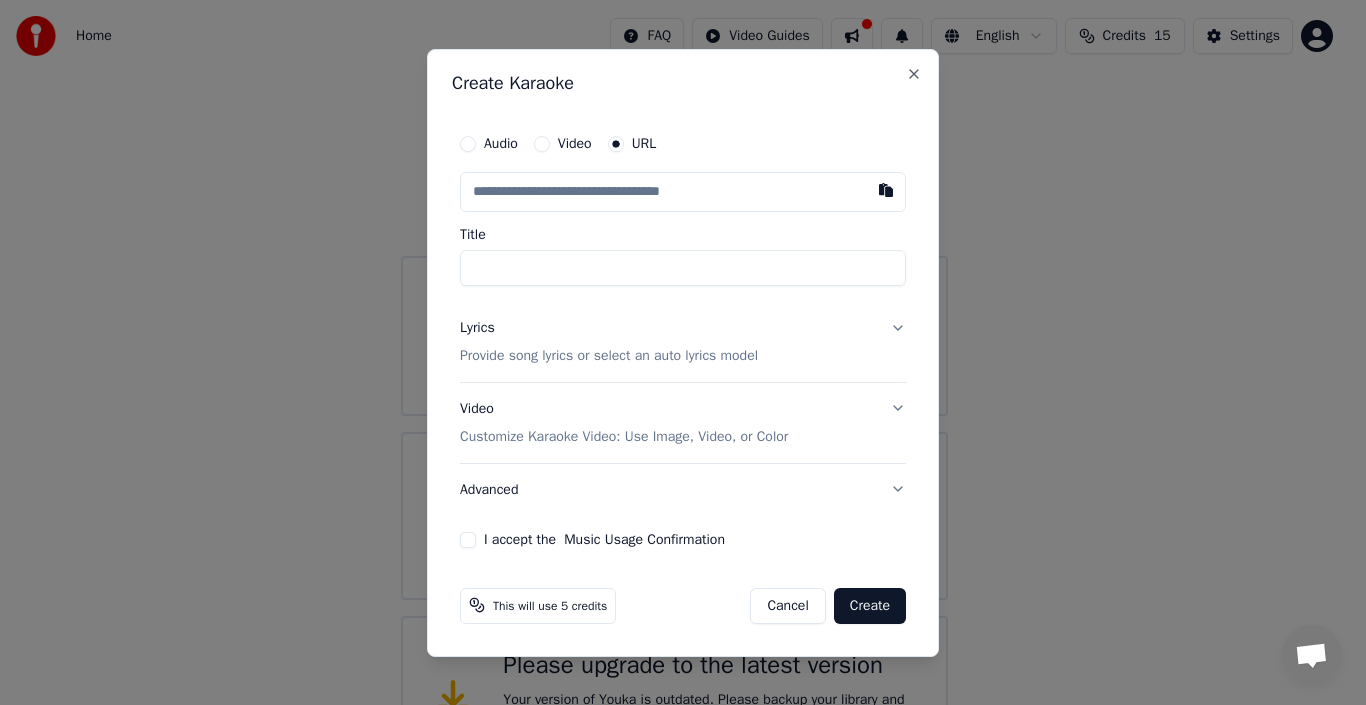 click on "Create Karaoke Audio Video URL Title Lyrics Provide song lyrics or select an auto lyrics model Video Customize Karaoke Video: Use Image, Video, or Color Advanced I accept the   Music Usage Confirmation This will use 5 credits Cancel Create Close" at bounding box center (683, 353) 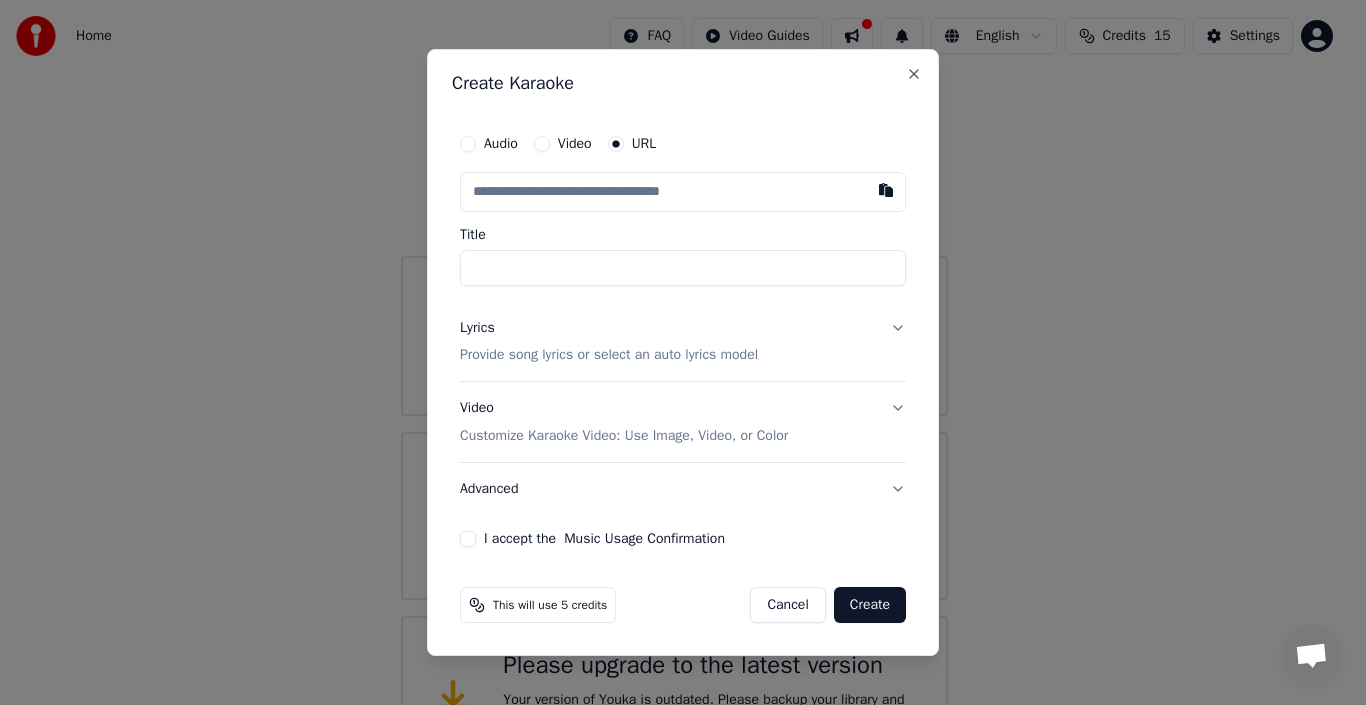 click on "Audio" at bounding box center [468, 144] 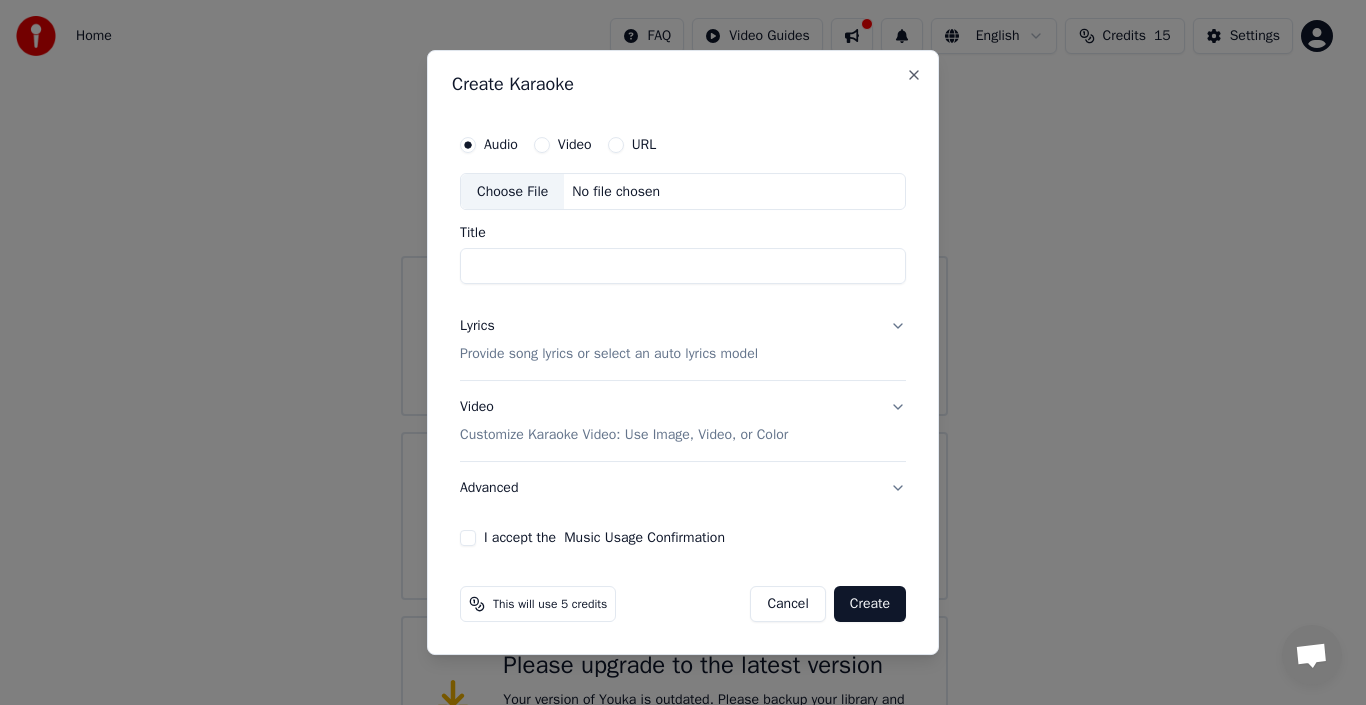 click on "No file chosen" at bounding box center (616, 192) 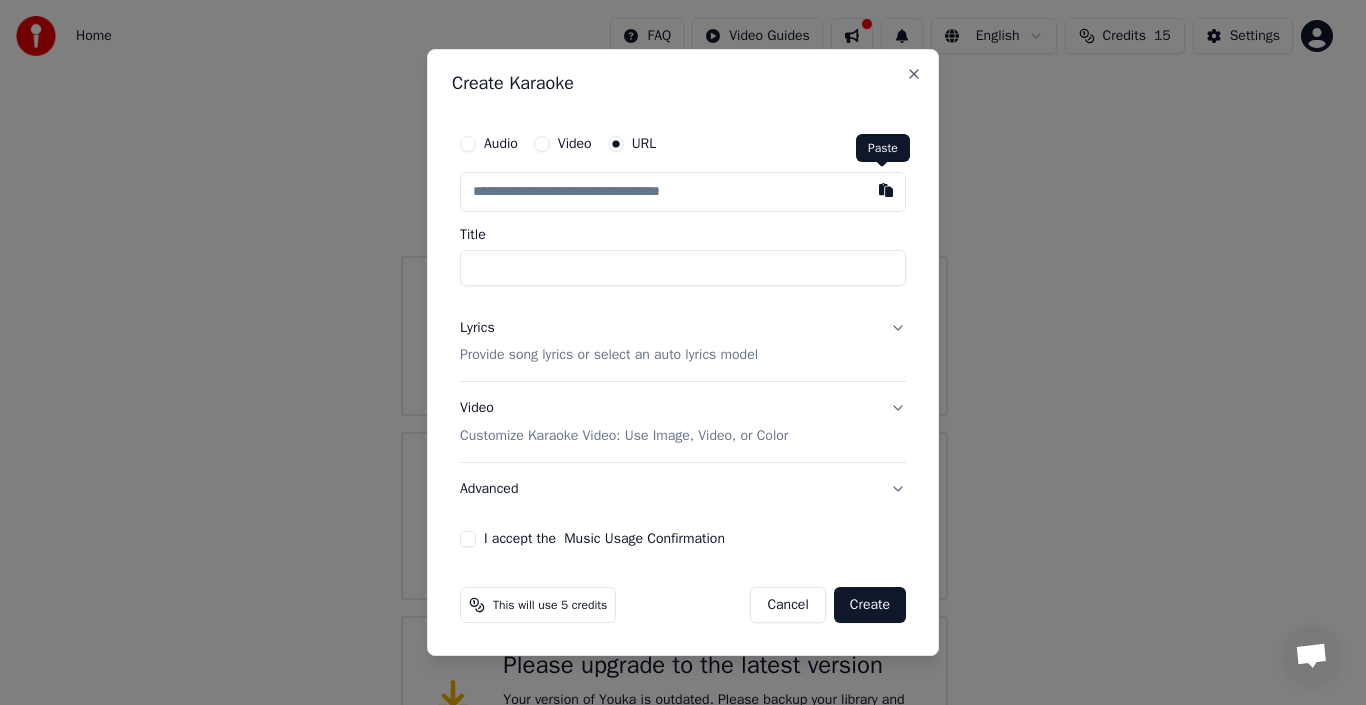 click at bounding box center [886, 190] 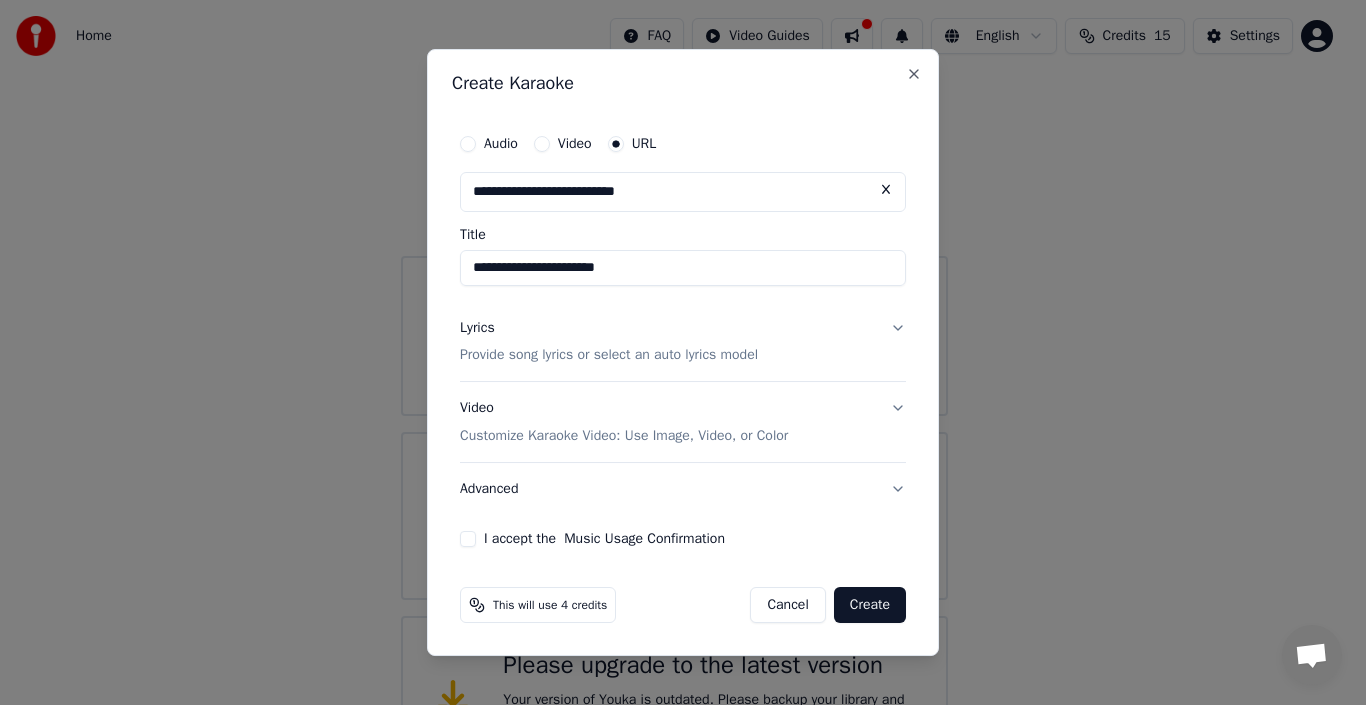 type on "**********" 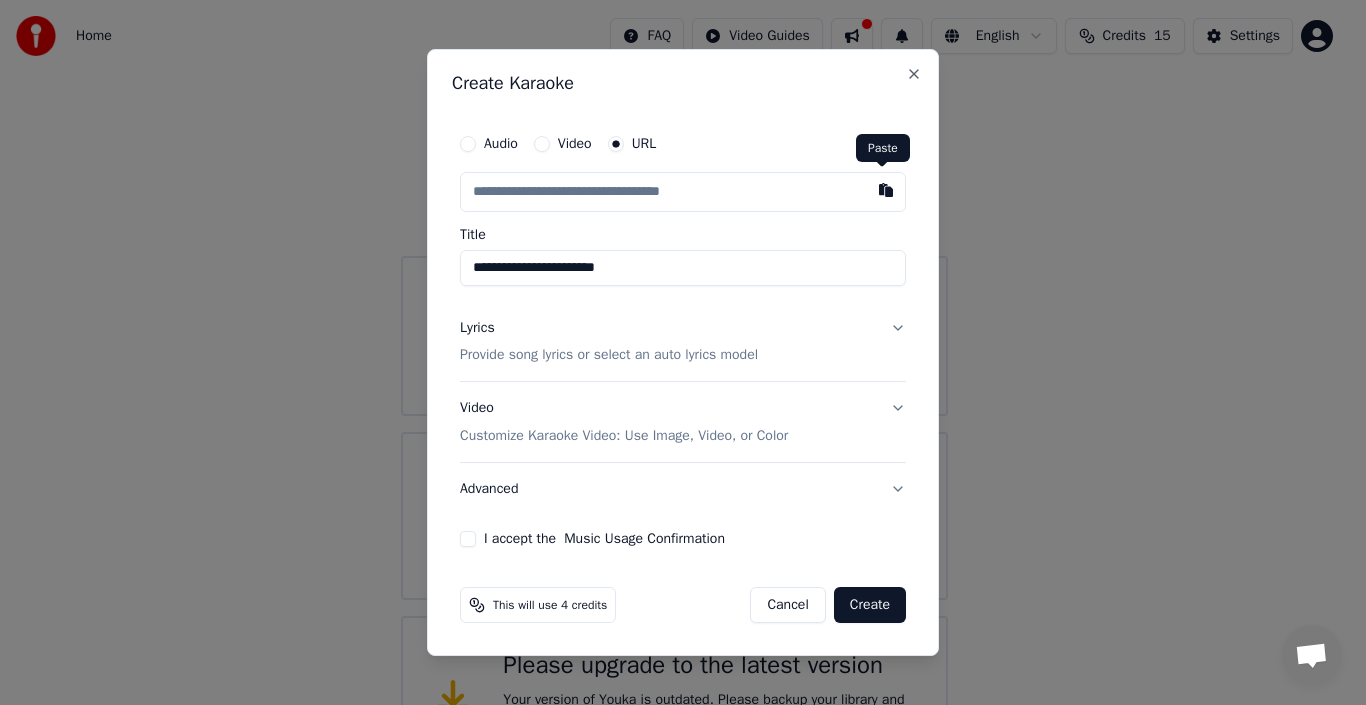 click at bounding box center (886, 190) 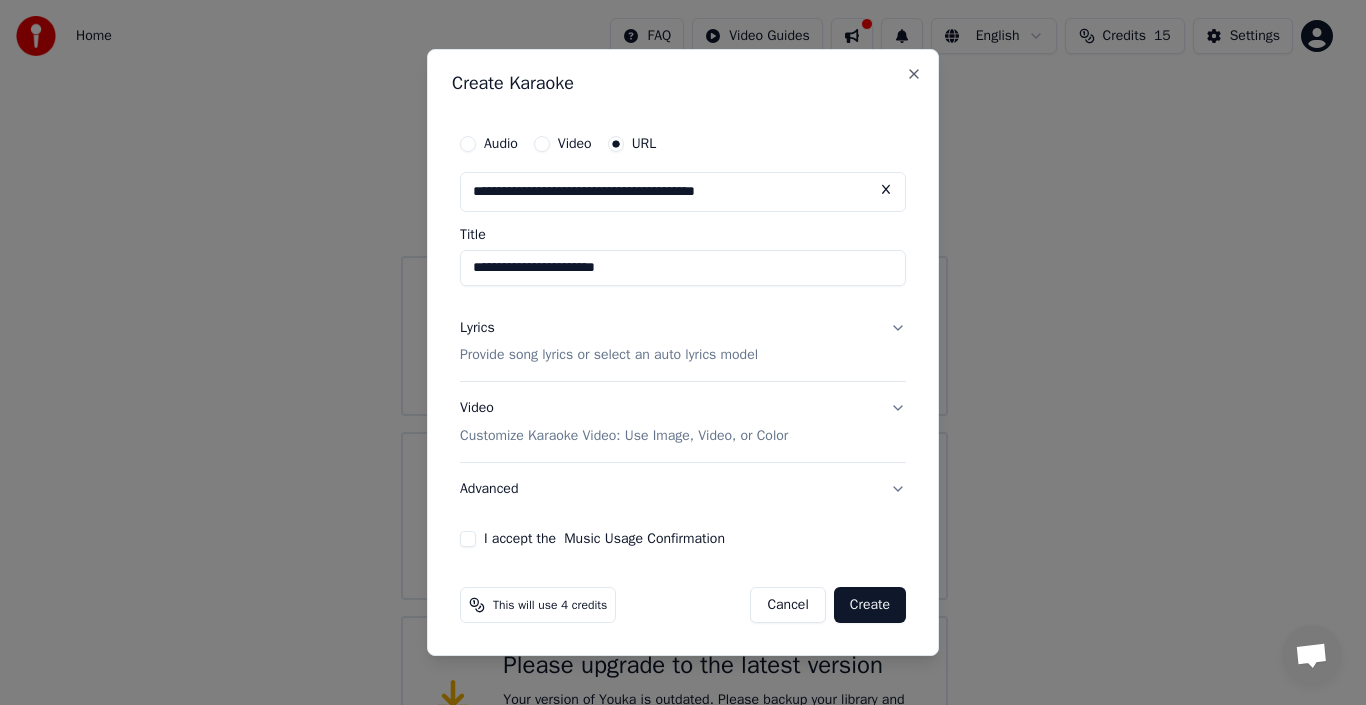 click on "Lyrics Provide song lyrics or select an auto lyrics model" at bounding box center (683, 342) 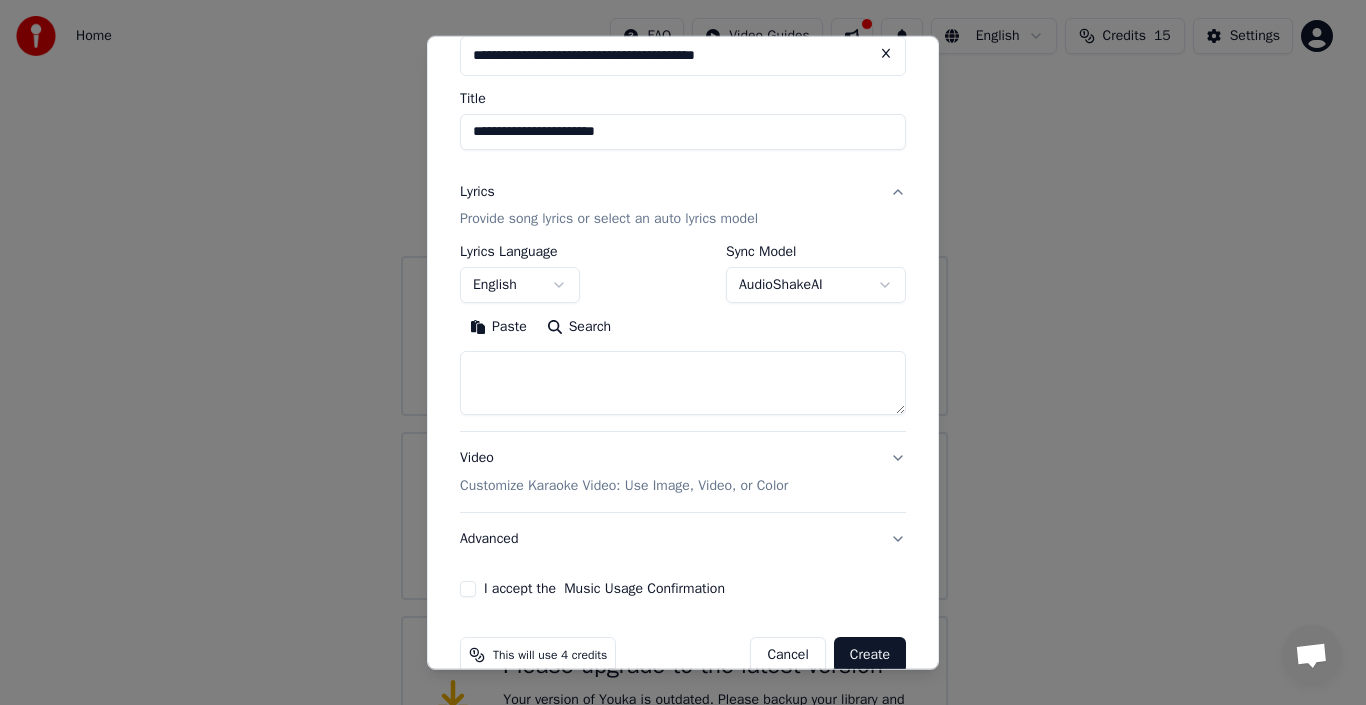 scroll, scrollTop: 159, scrollLeft: 0, axis: vertical 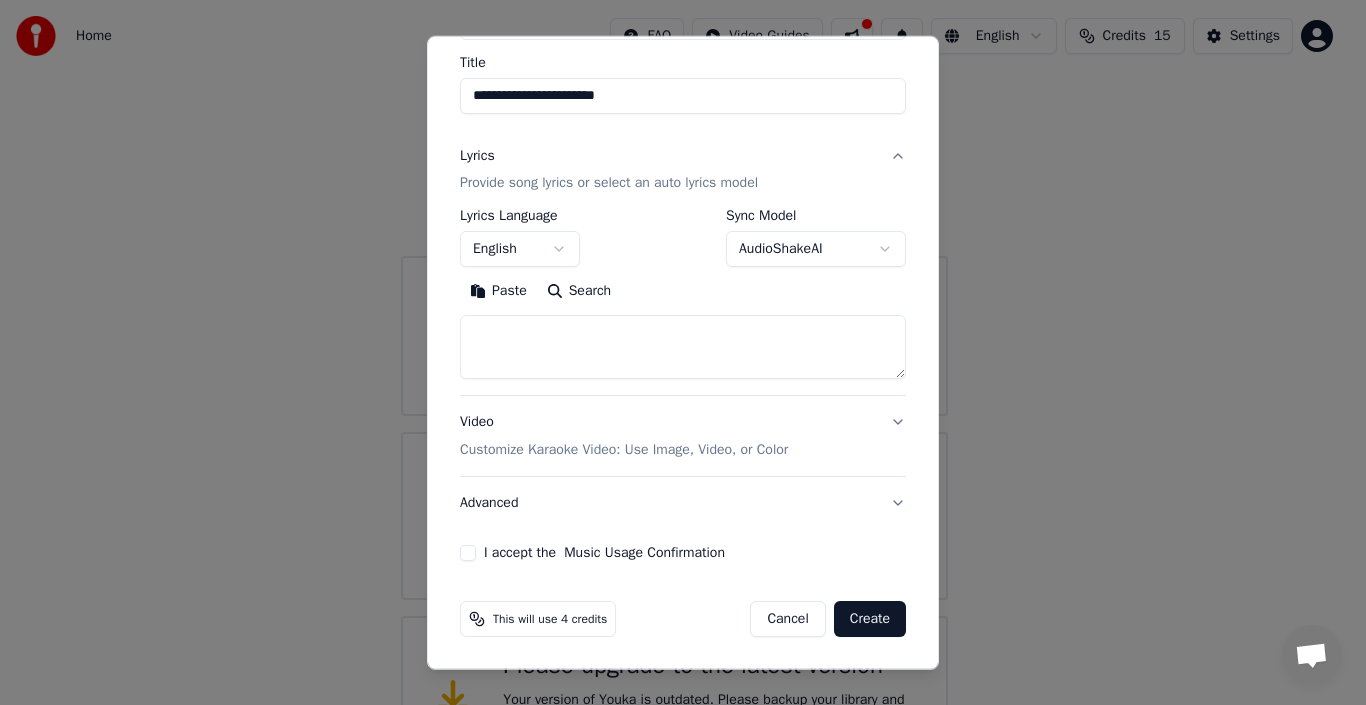 click on "**********" at bounding box center [674, 392] 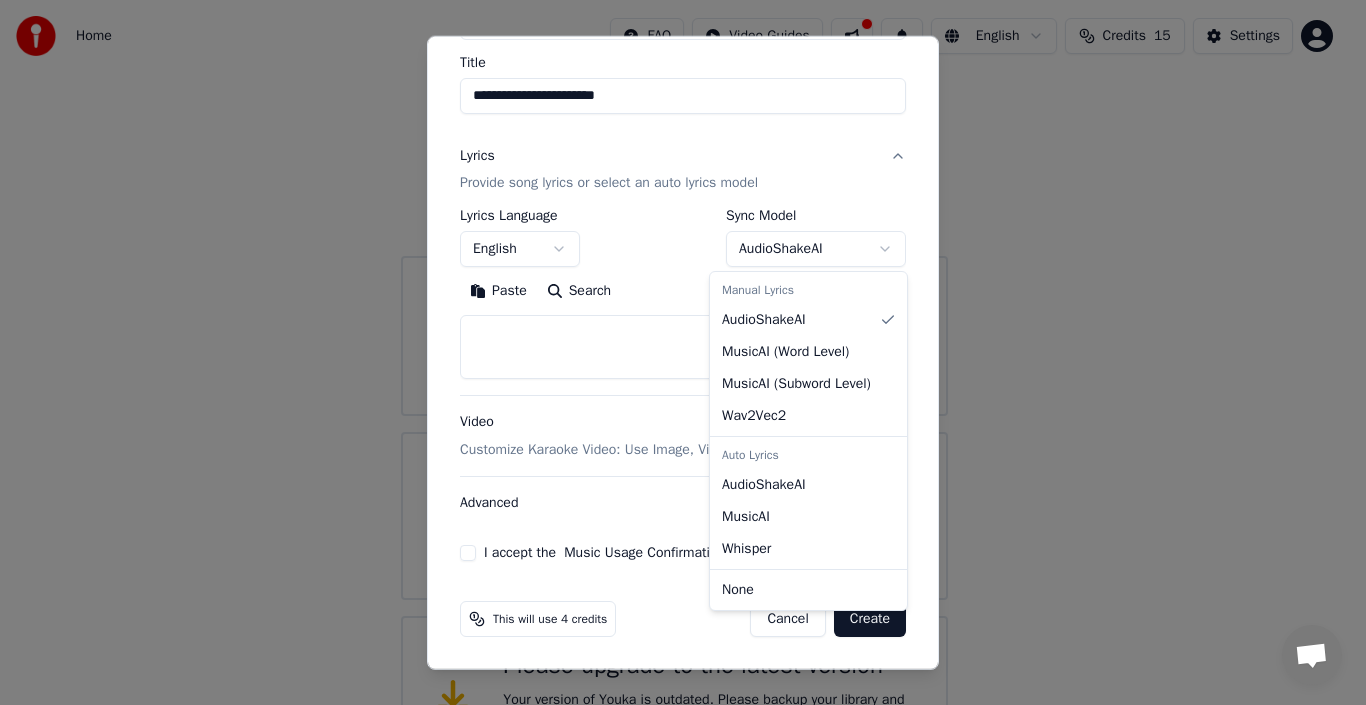 click on "**********" at bounding box center [674, 392] 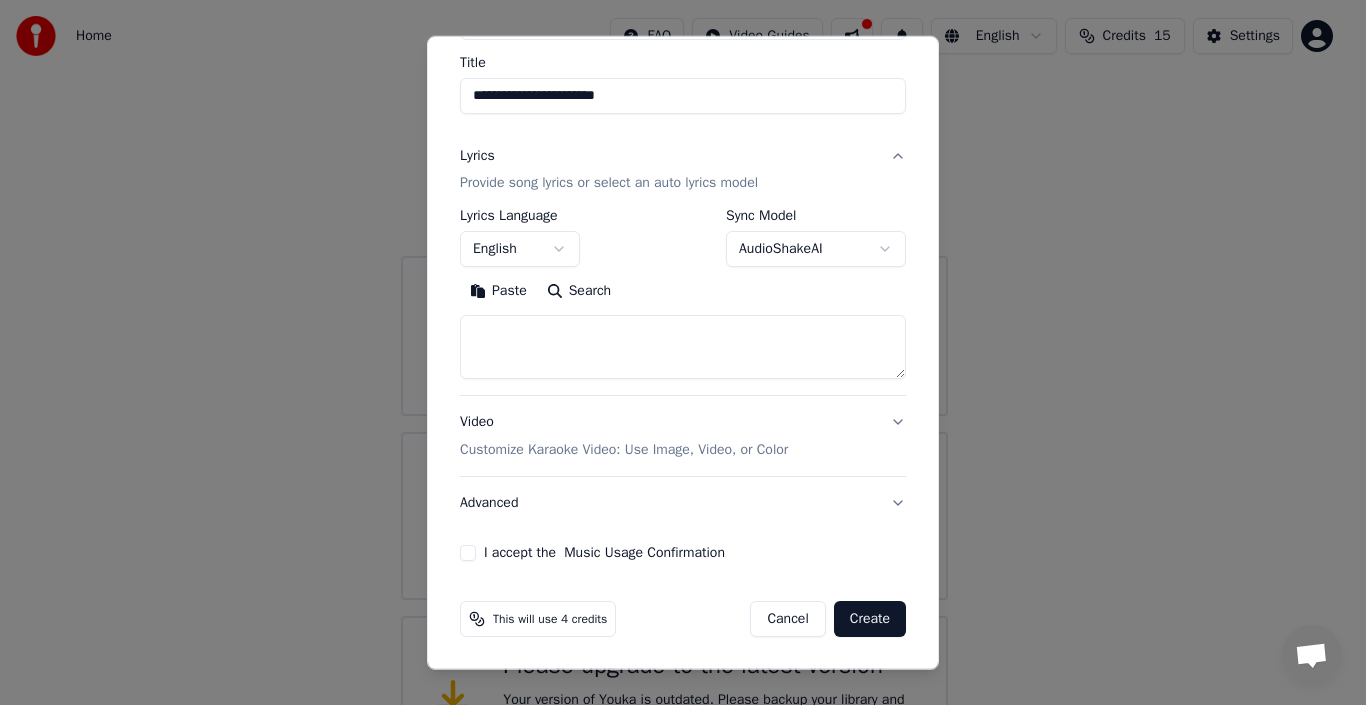 click on "Lyrics Provide song lyrics or select an auto lyrics model" at bounding box center [683, 169] 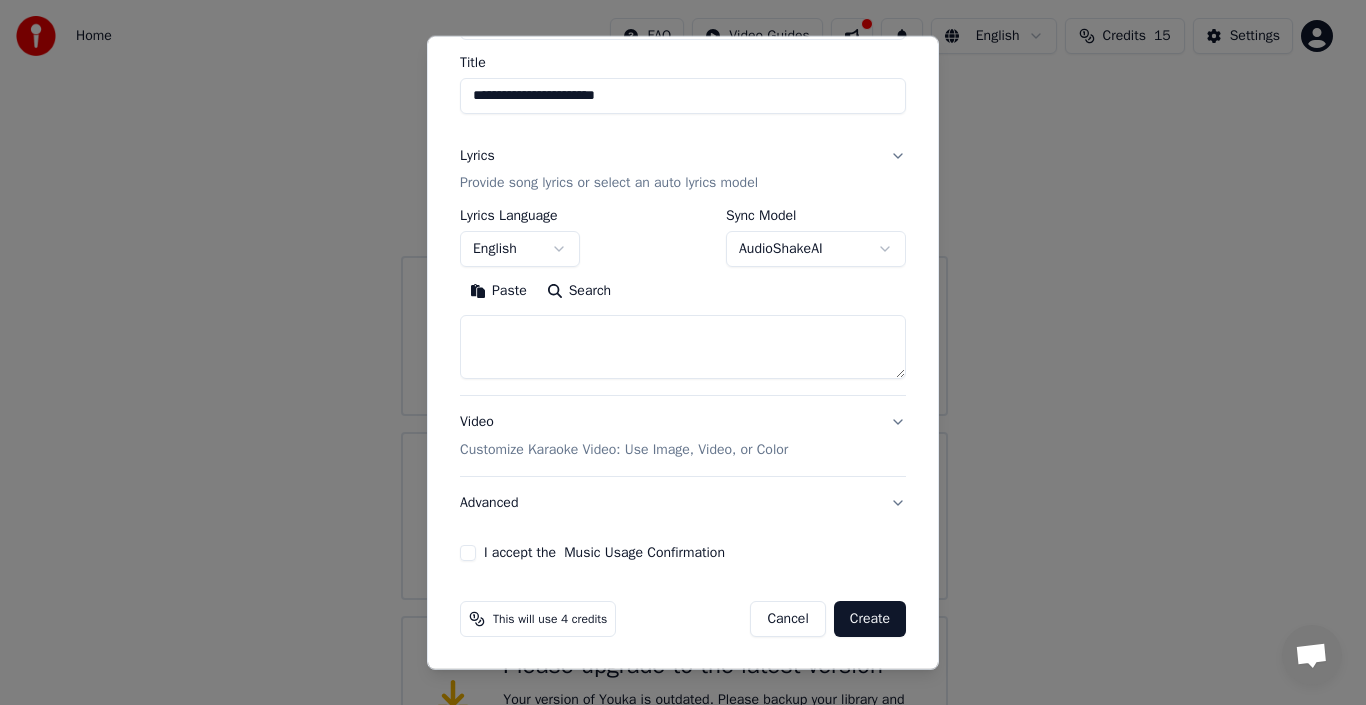 scroll, scrollTop: 0, scrollLeft: 0, axis: both 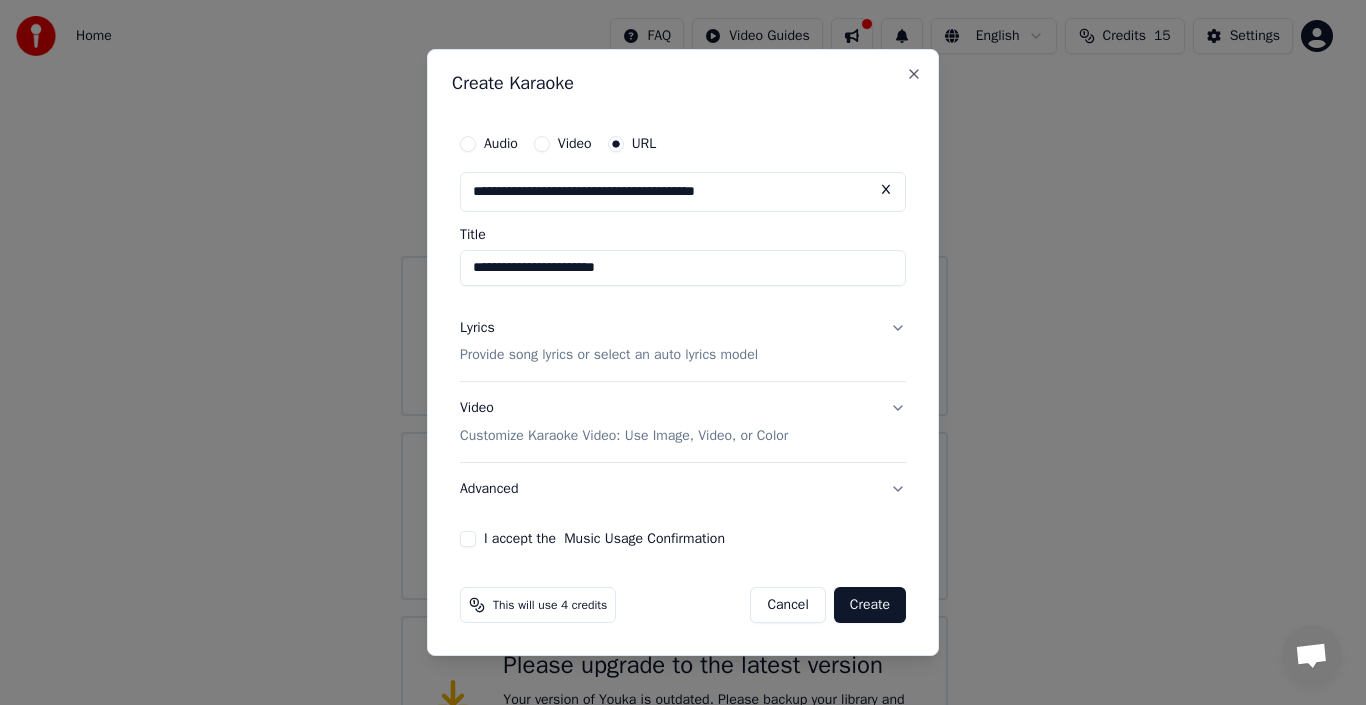 click on "Audio" at bounding box center [468, 144] 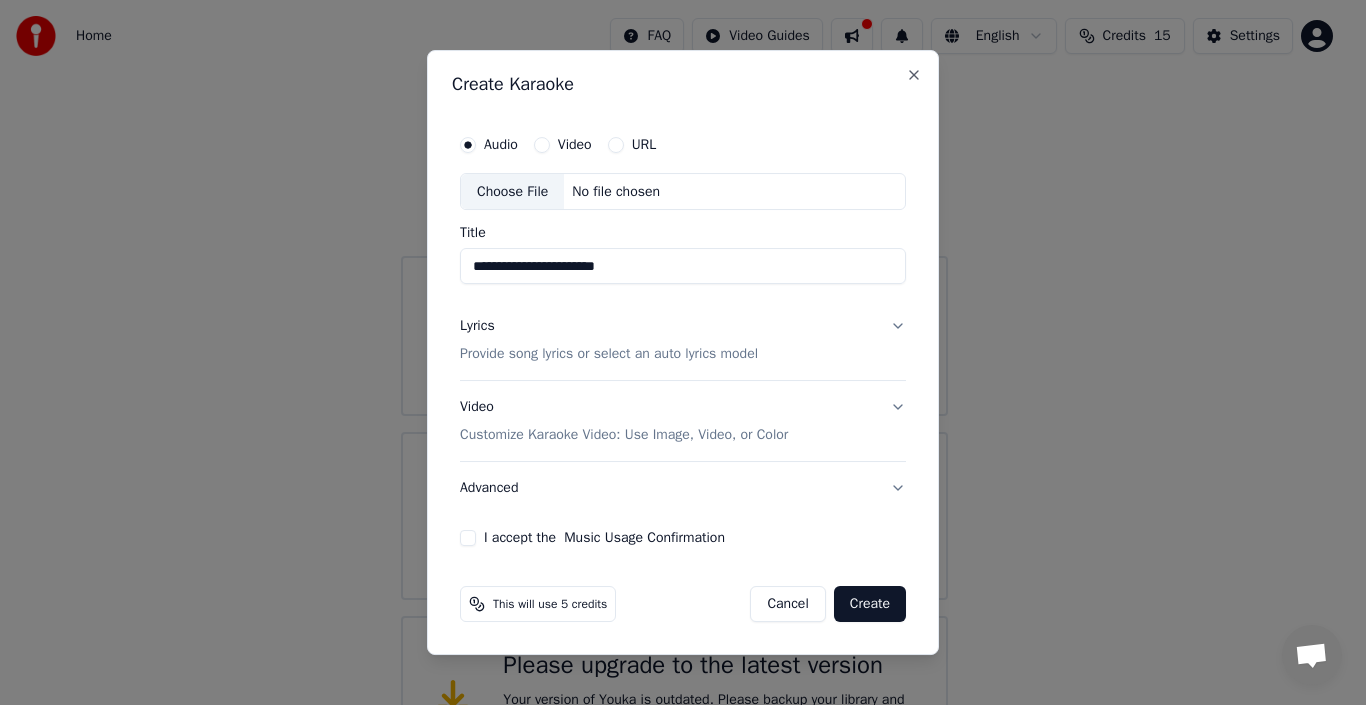 type 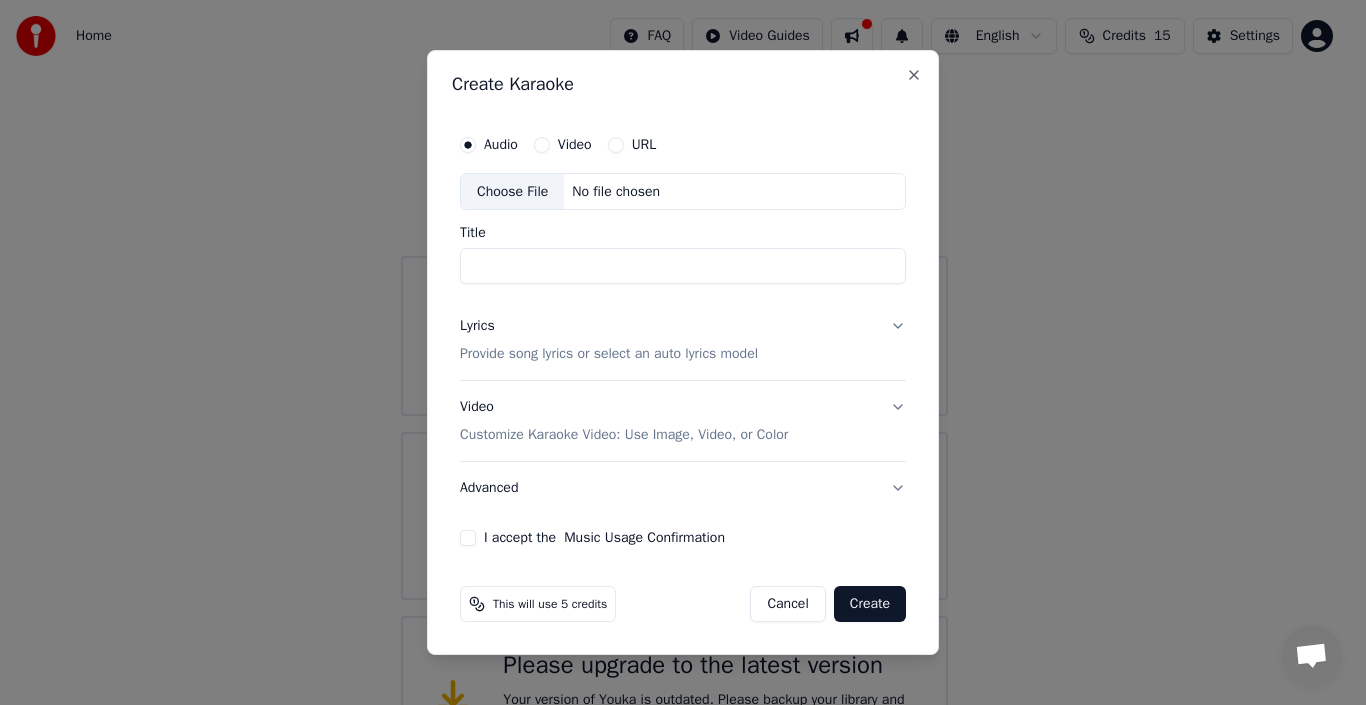 click on "URL" at bounding box center [616, 145] 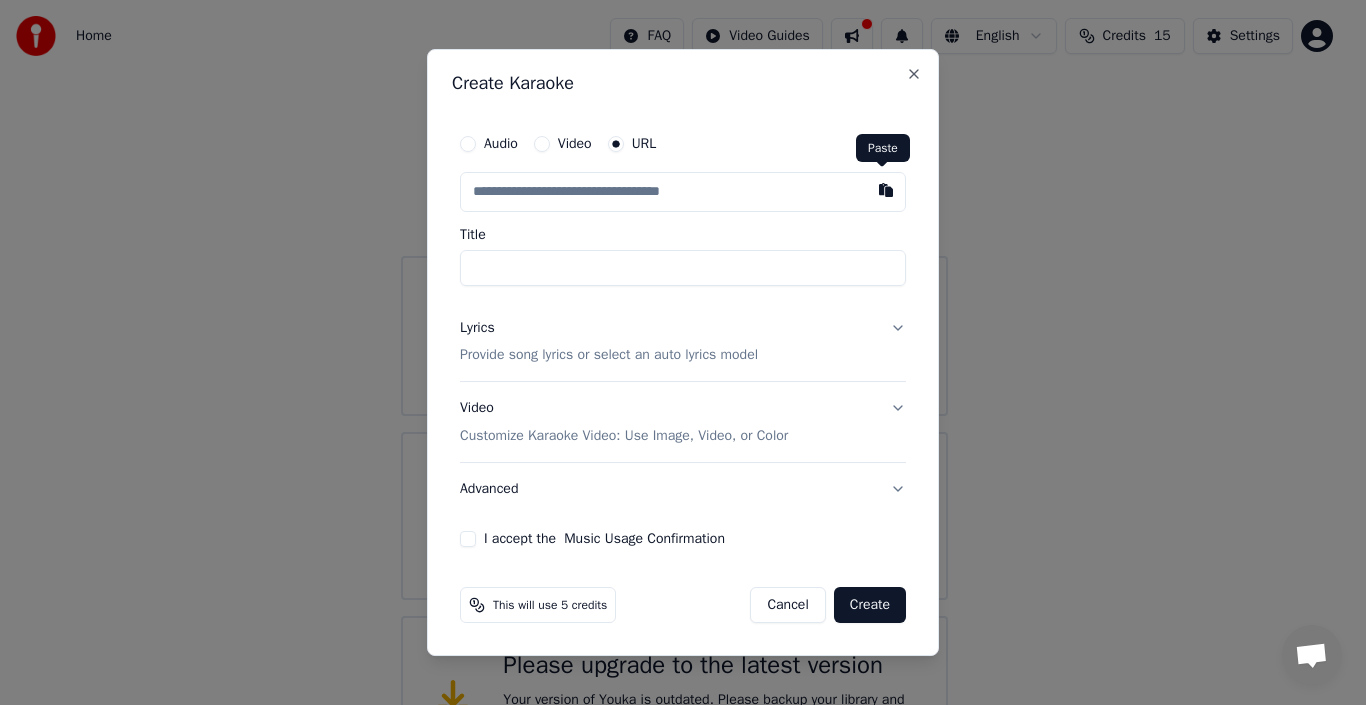 click at bounding box center [886, 190] 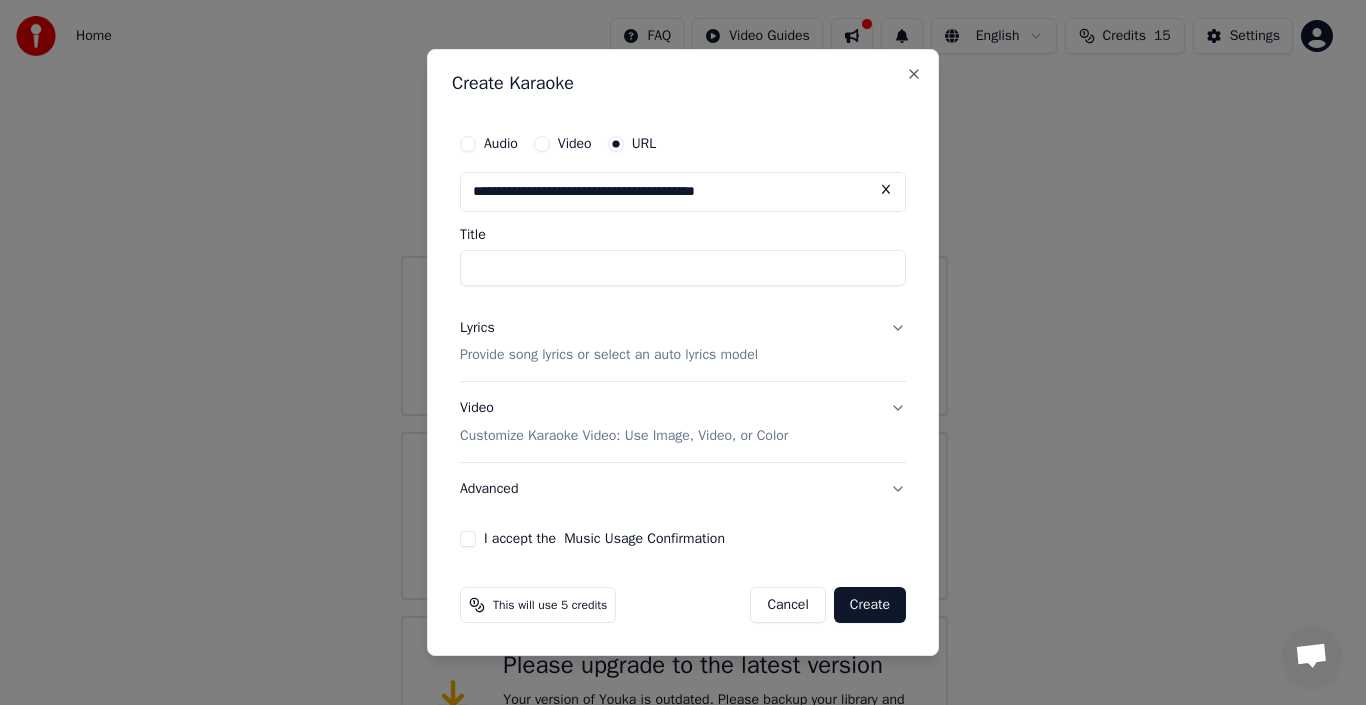 click on "Title" at bounding box center [683, 268] 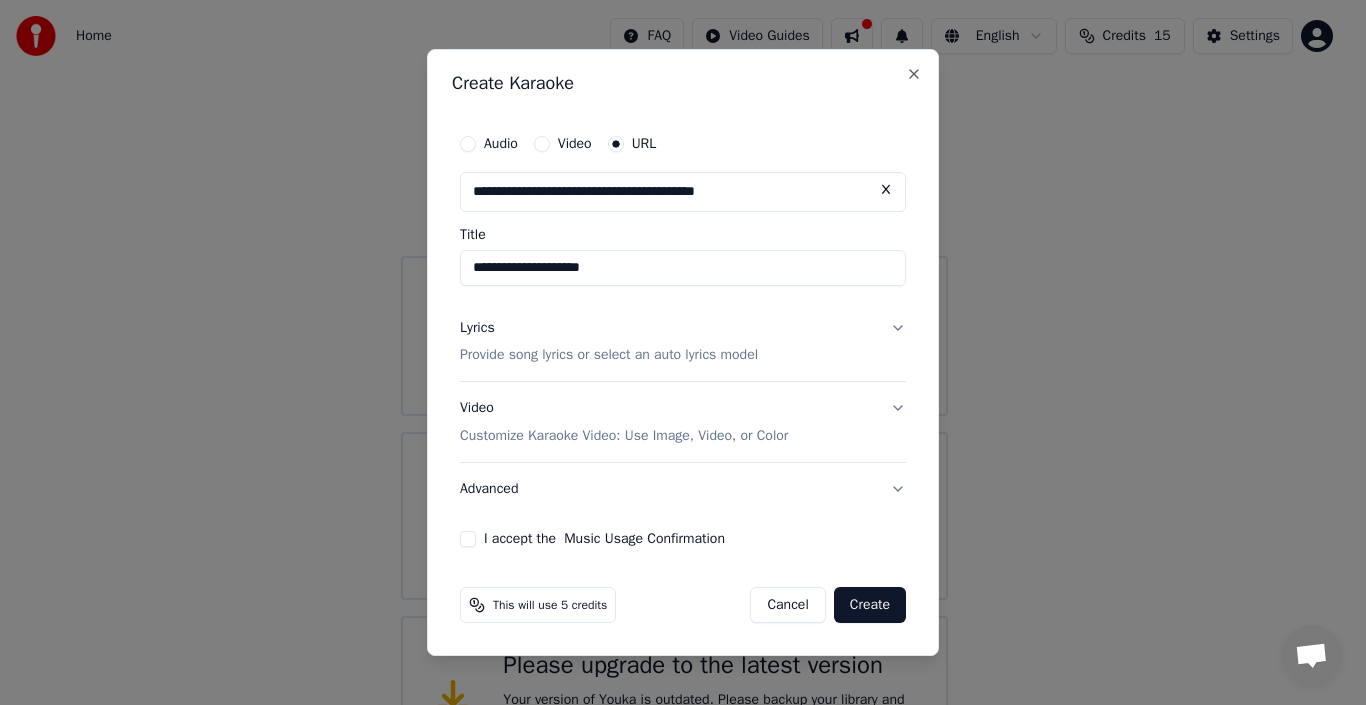 type on "**********" 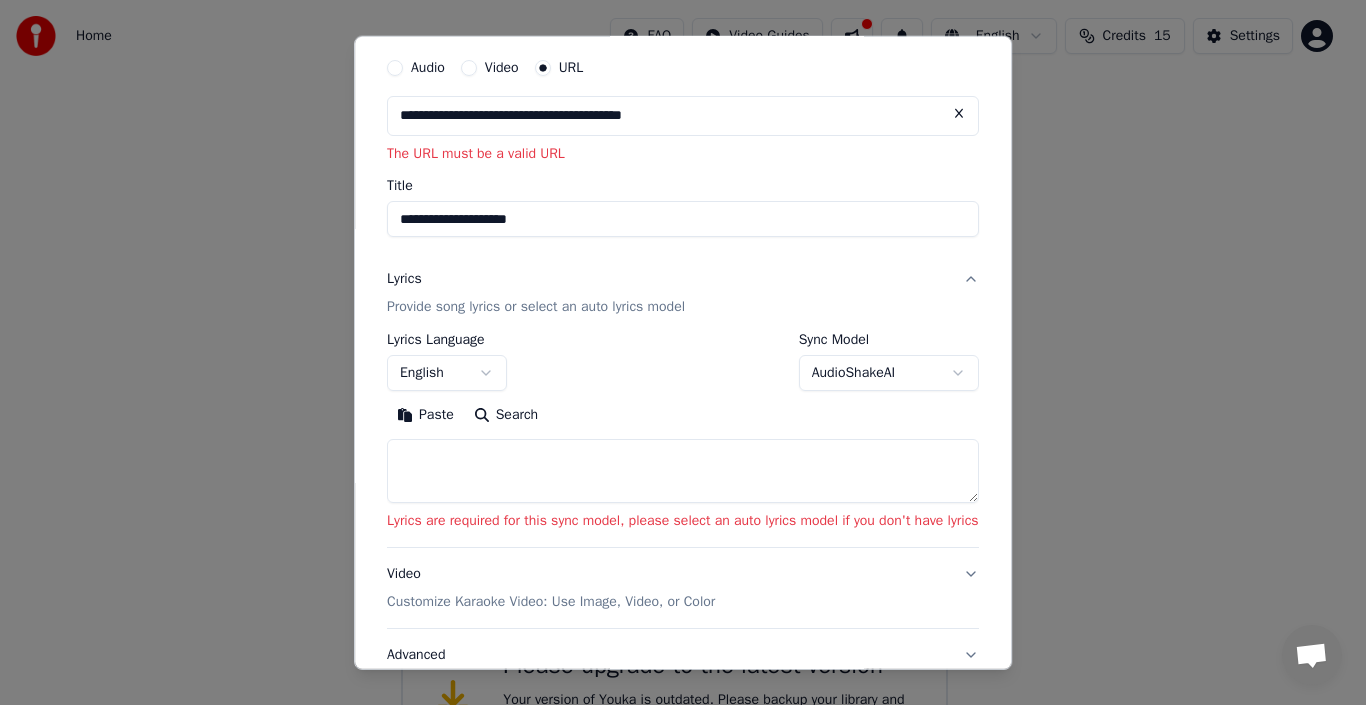 scroll, scrollTop: 42, scrollLeft: 0, axis: vertical 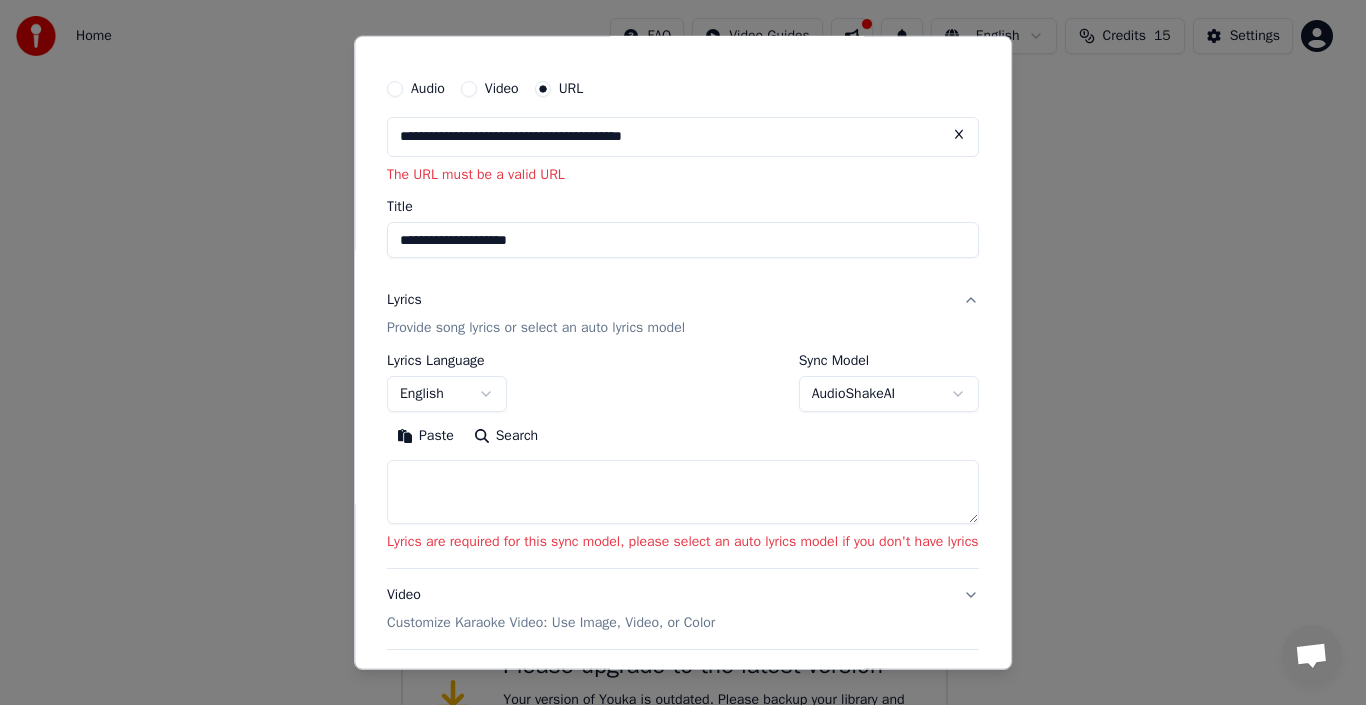 click on "**********" at bounding box center [683, 352] 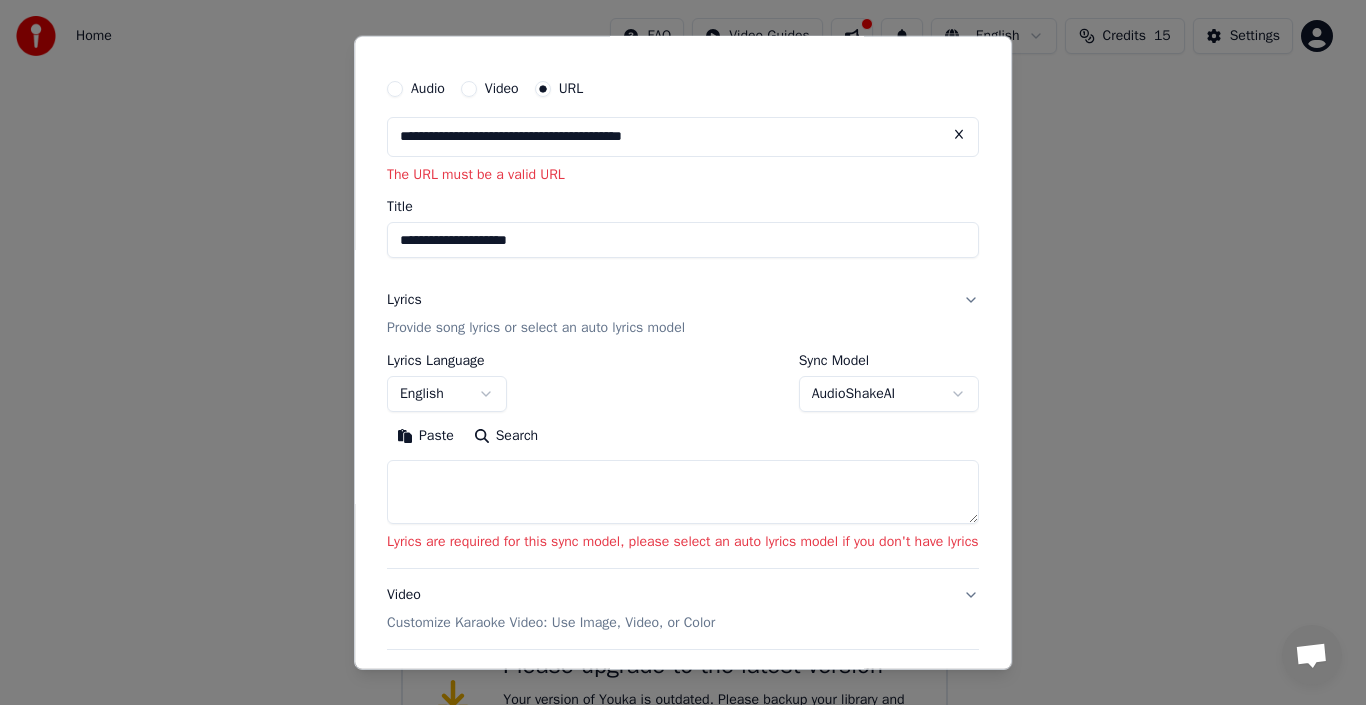 scroll, scrollTop: 29, scrollLeft: 0, axis: vertical 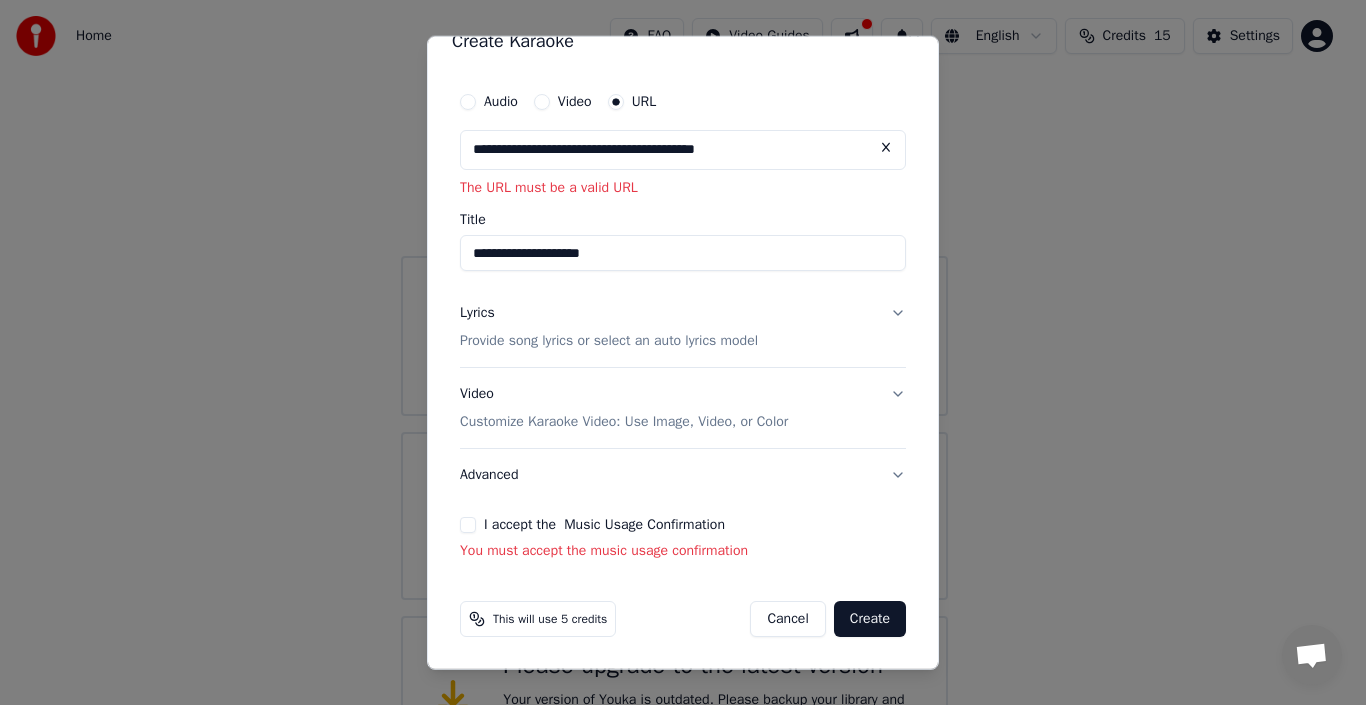 click on "Lyrics Provide song lyrics or select an auto lyrics model" at bounding box center [683, 327] 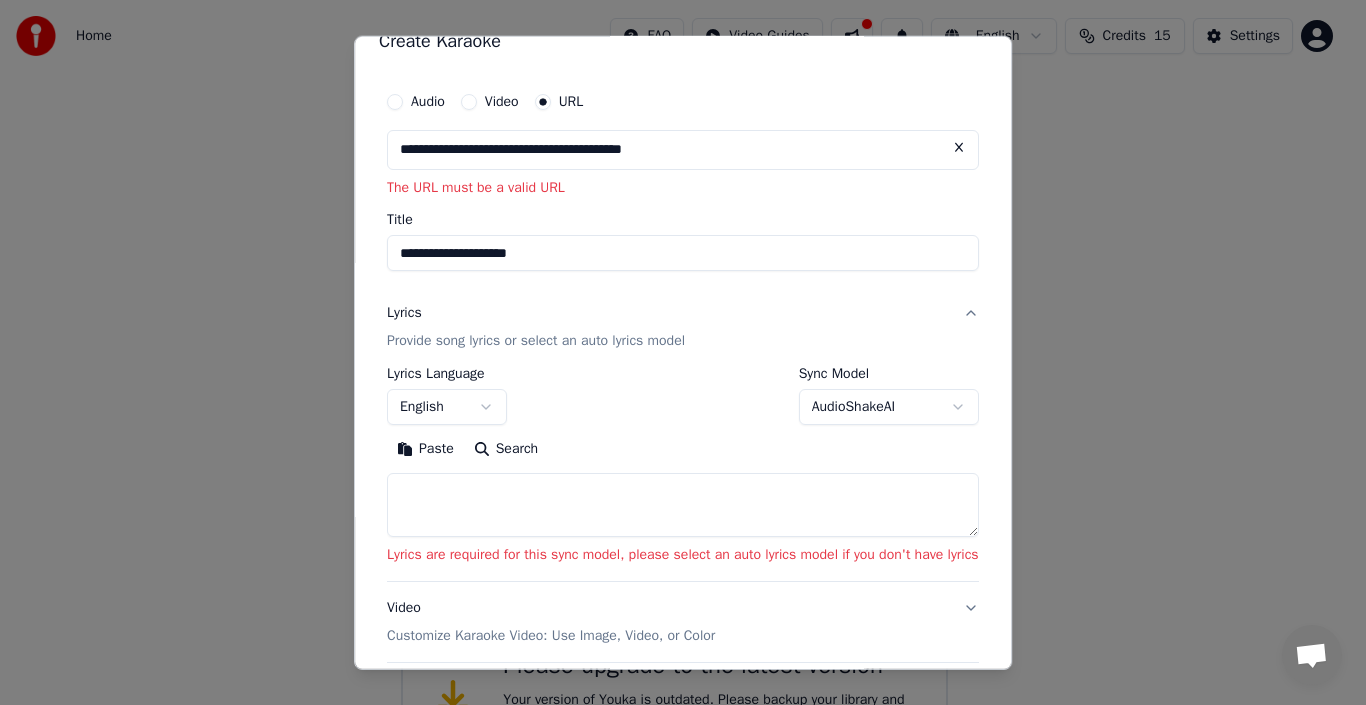 scroll, scrollTop: 42, scrollLeft: 0, axis: vertical 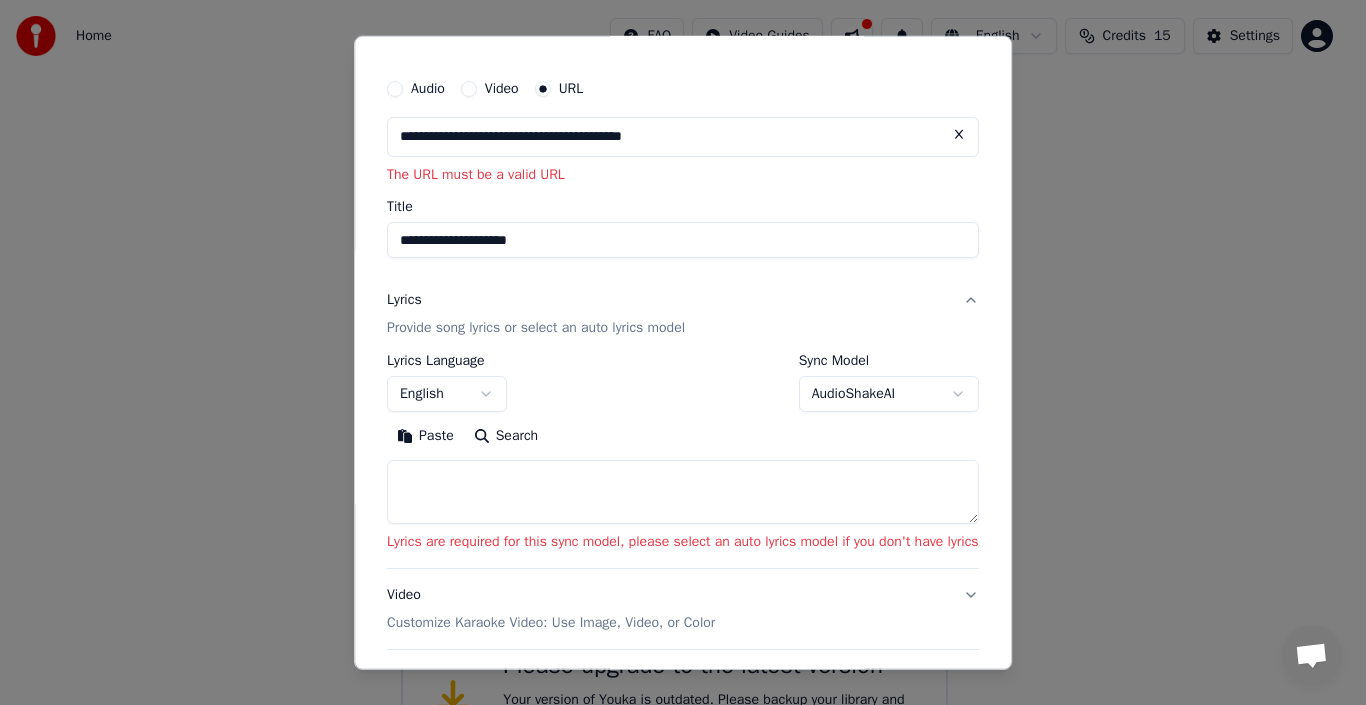 click on "AudioShakeAI" at bounding box center [889, 394] 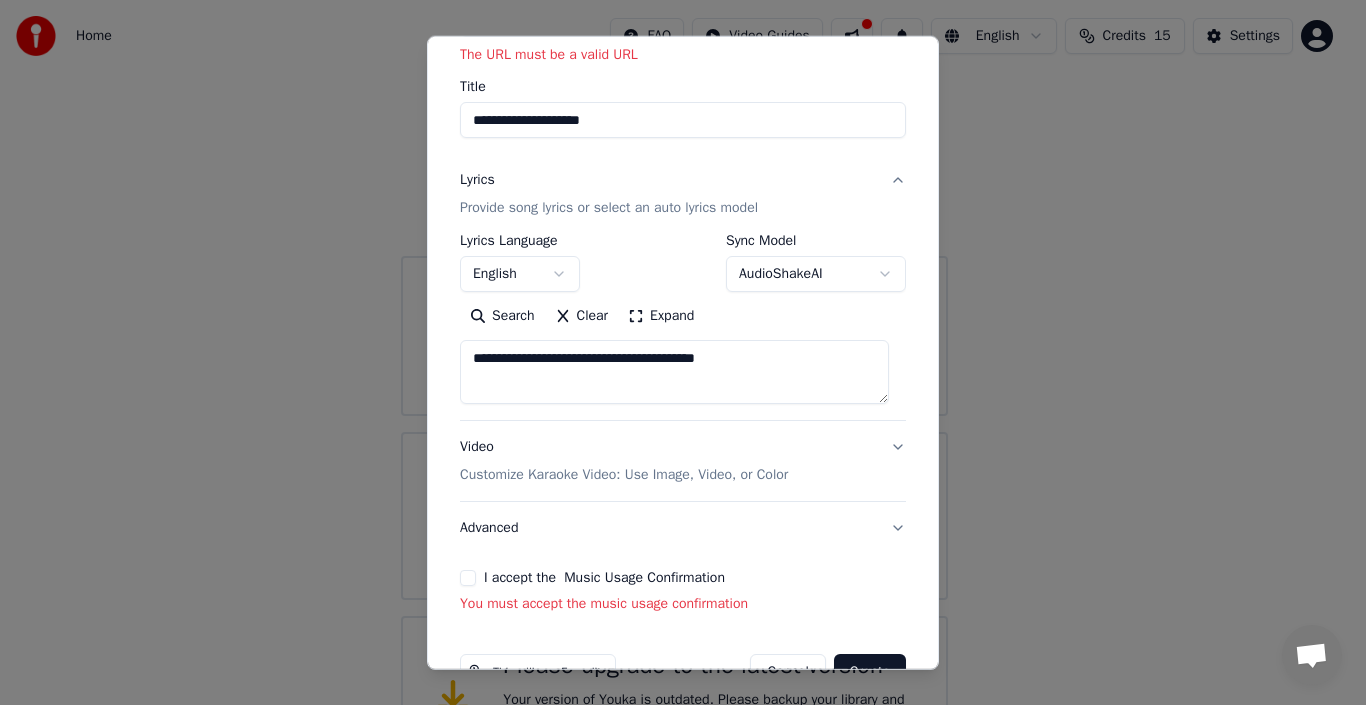 scroll, scrollTop: 215, scrollLeft: 0, axis: vertical 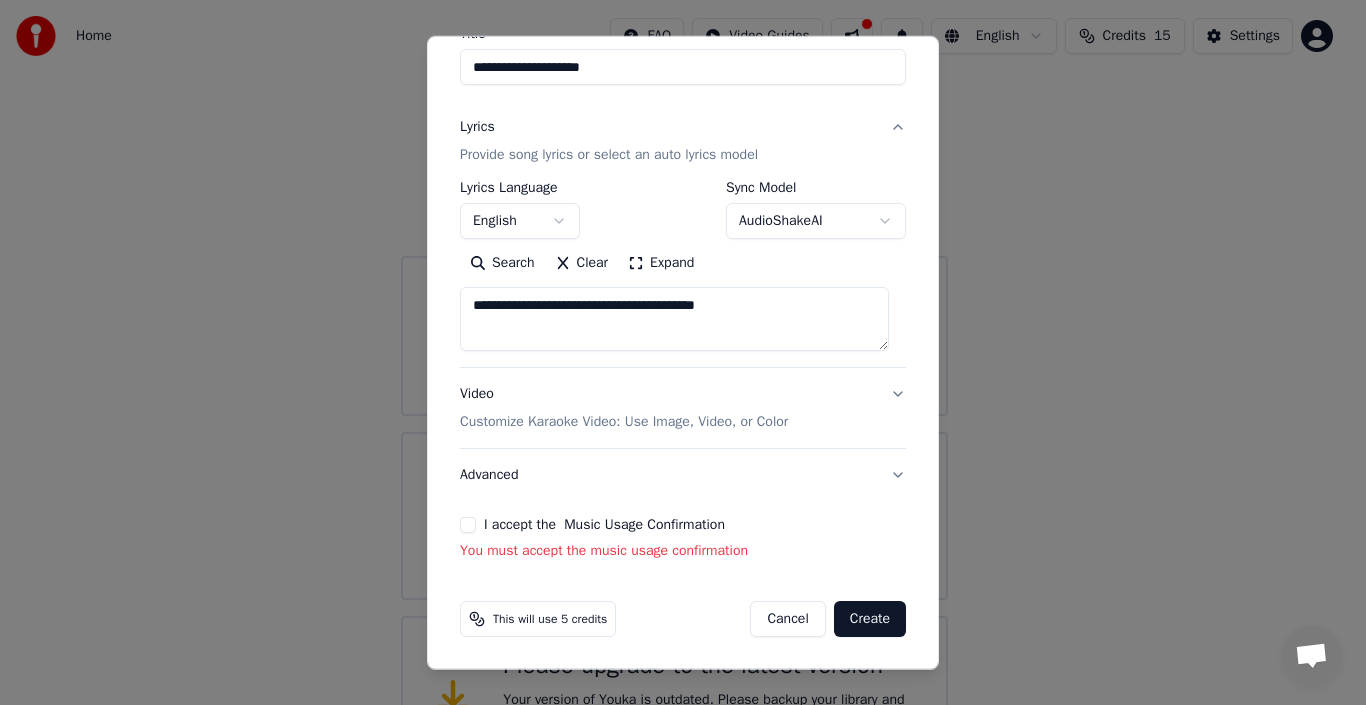click on "I accept the   Music Usage Confirmation" at bounding box center [468, 525] 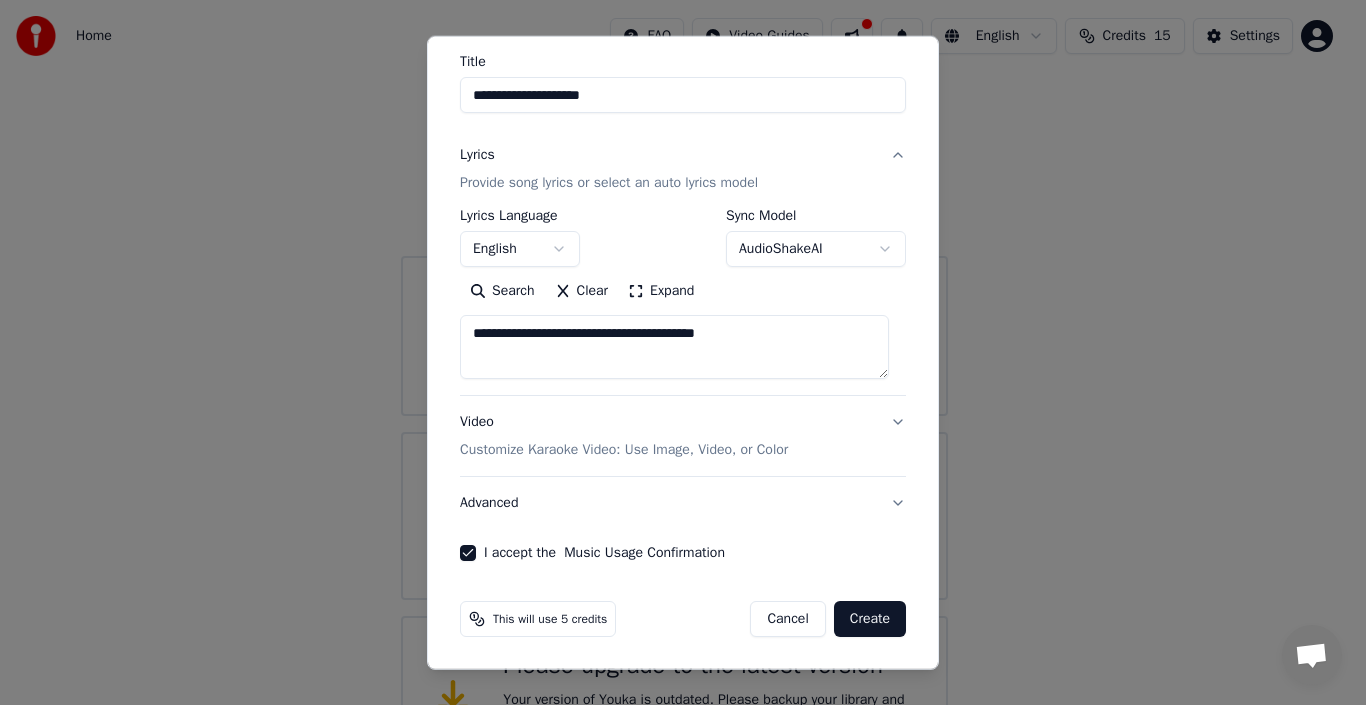 scroll, scrollTop: 187, scrollLeft: 0, axis: vertical 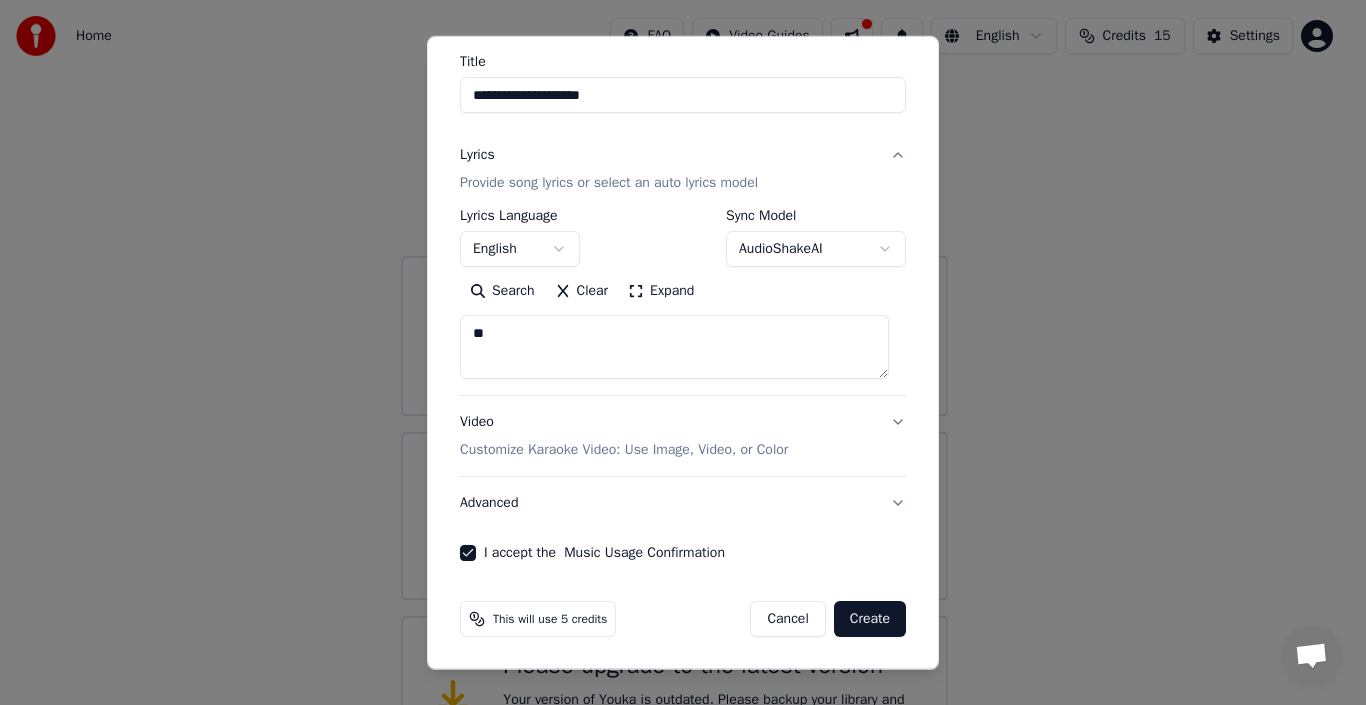 type on "*" 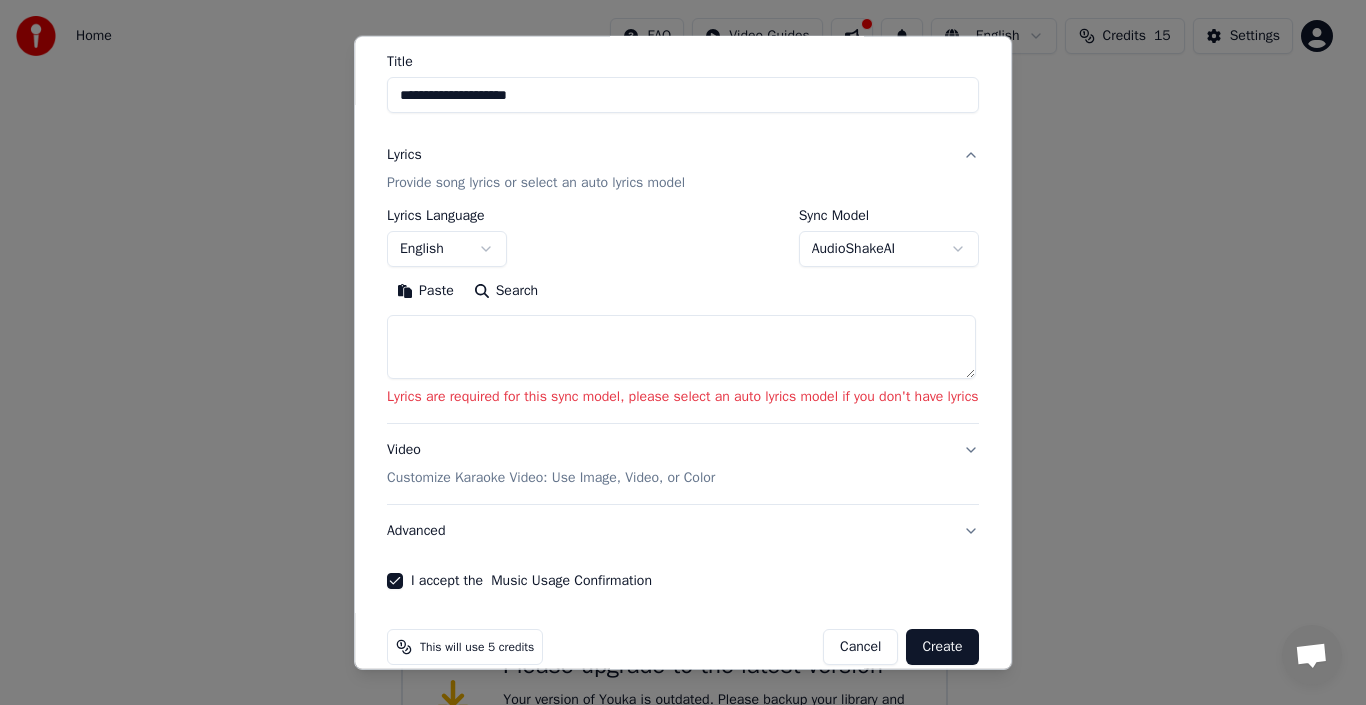 type 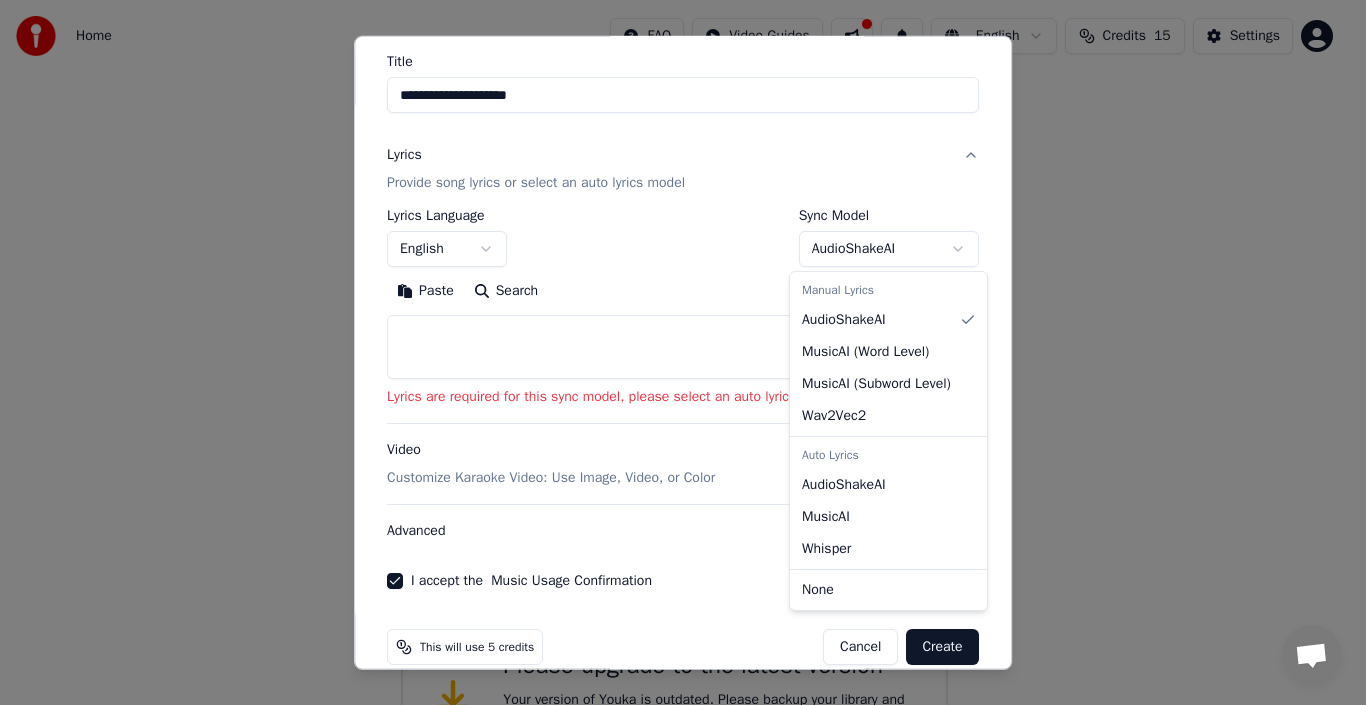 click on "**********" at bounding box center [674, 392] 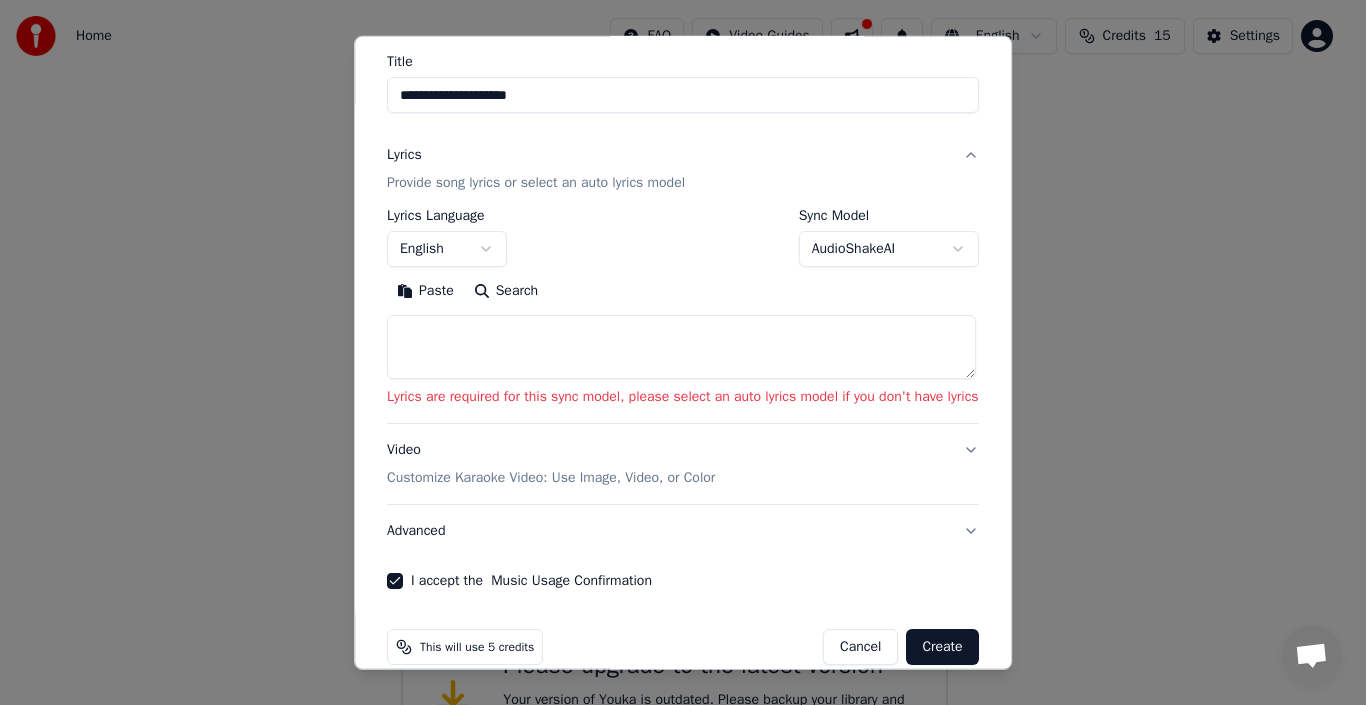 click at bounding box center [681, 347] 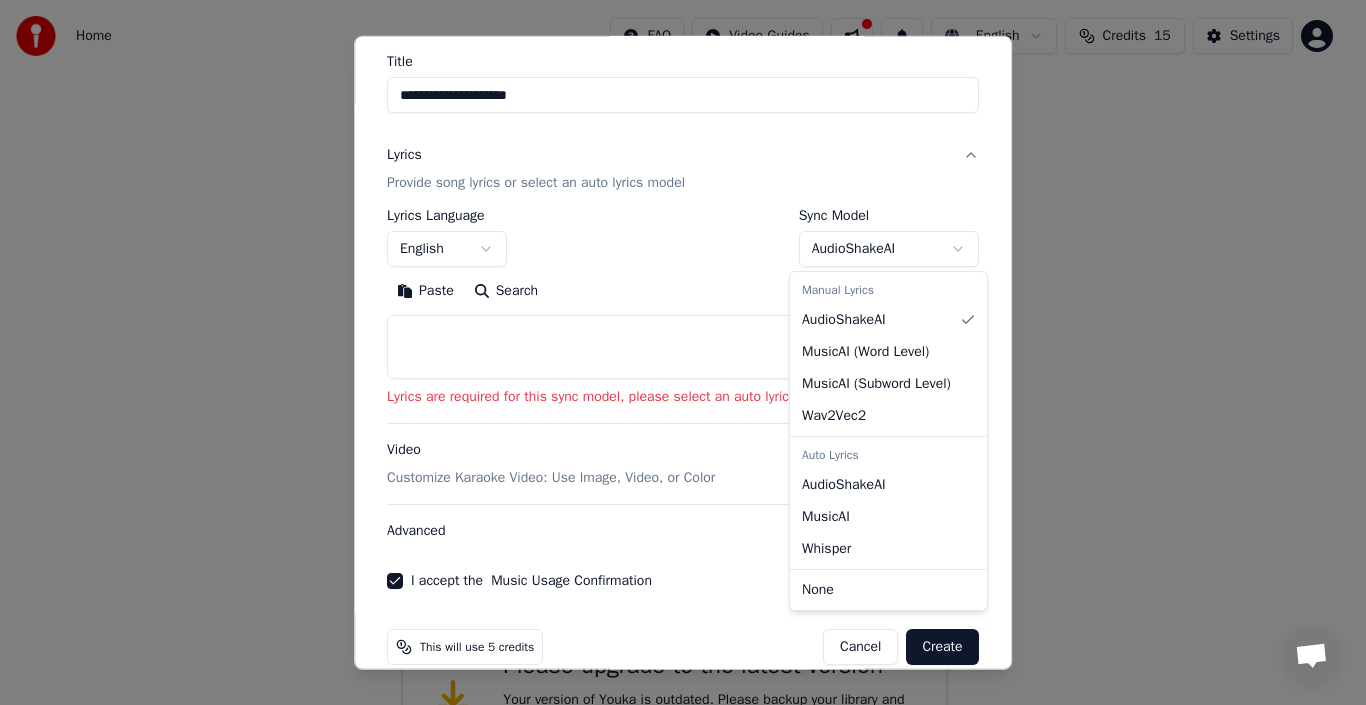 click on "**********" at bounding box center (674, 392) 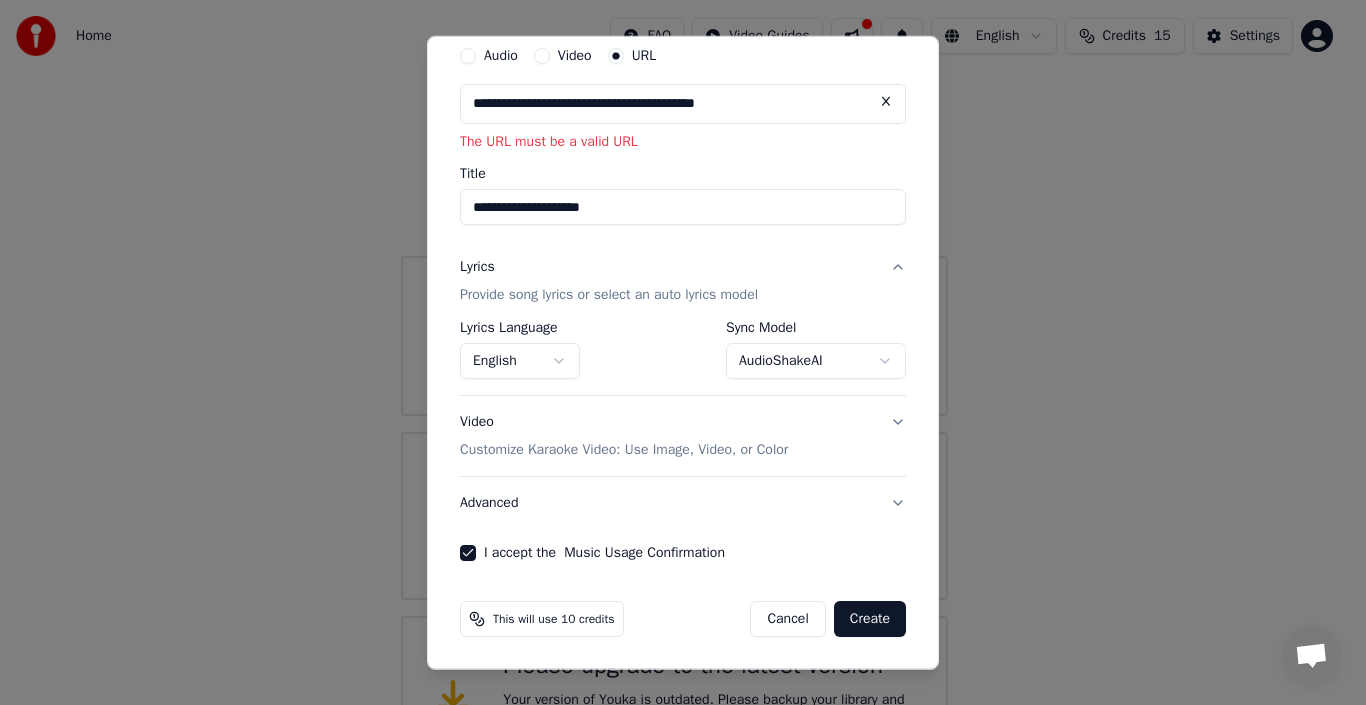 scroll, scrollTop: 75, scrollLeft: 0, axis: vertical 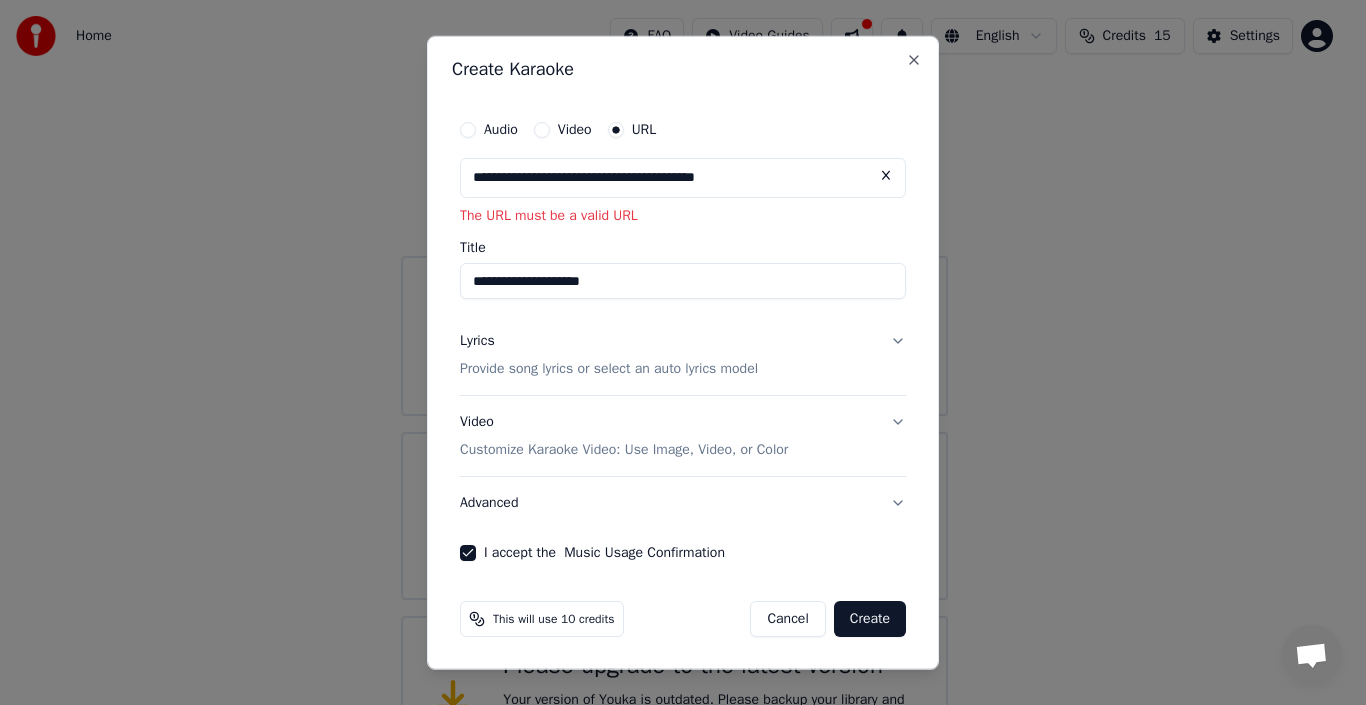 click on "Lyrics Provide song lyrics or select an auto lyrics model" at bounding box center (683, 355) 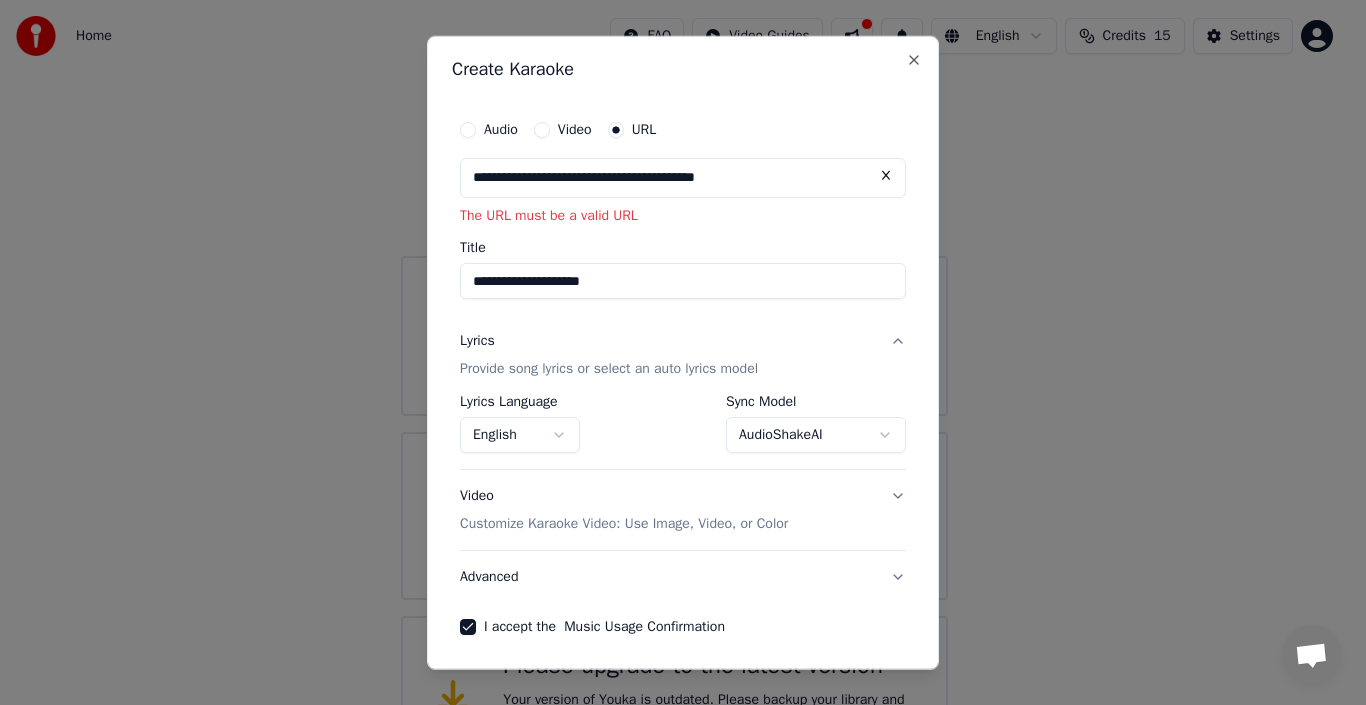 scroll, scrollTop: 75, scrollLeft: 0, axis: vertical 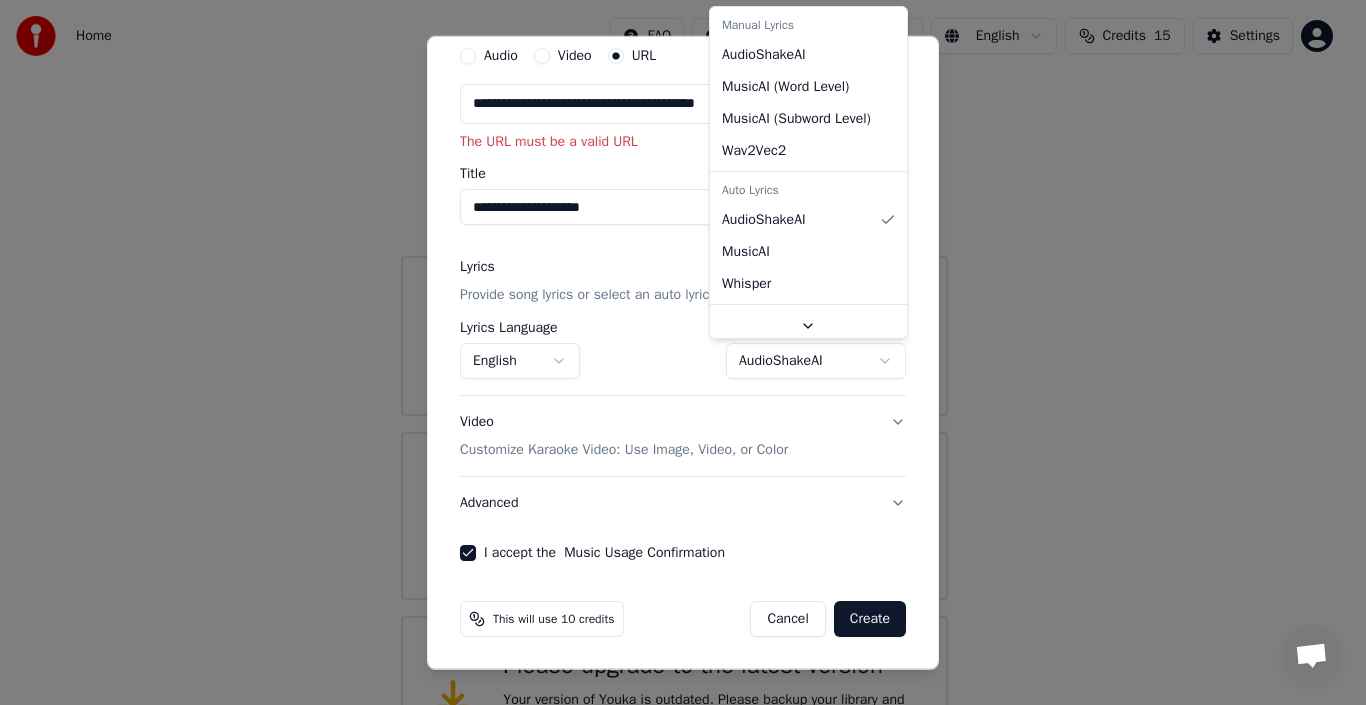 click on "**********" at bounding box center (674, 392) 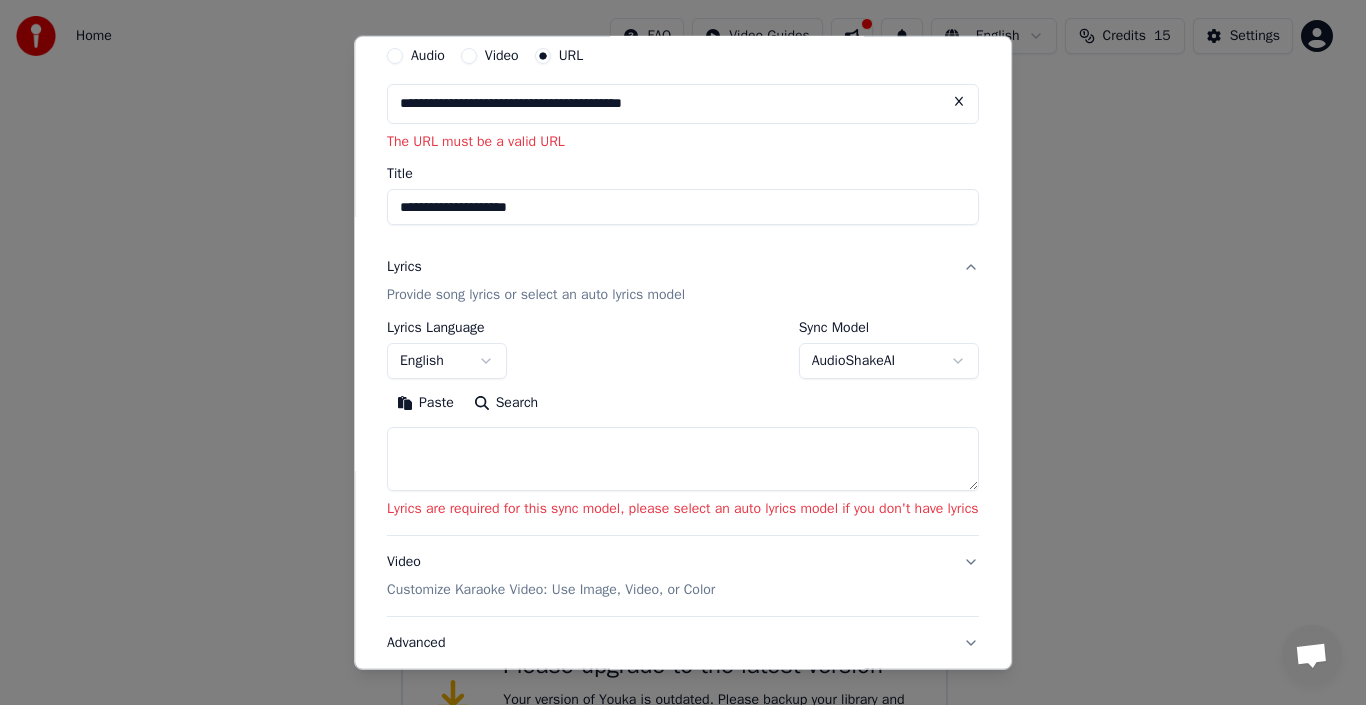 click on "Search" at bounding box center (506, 403) 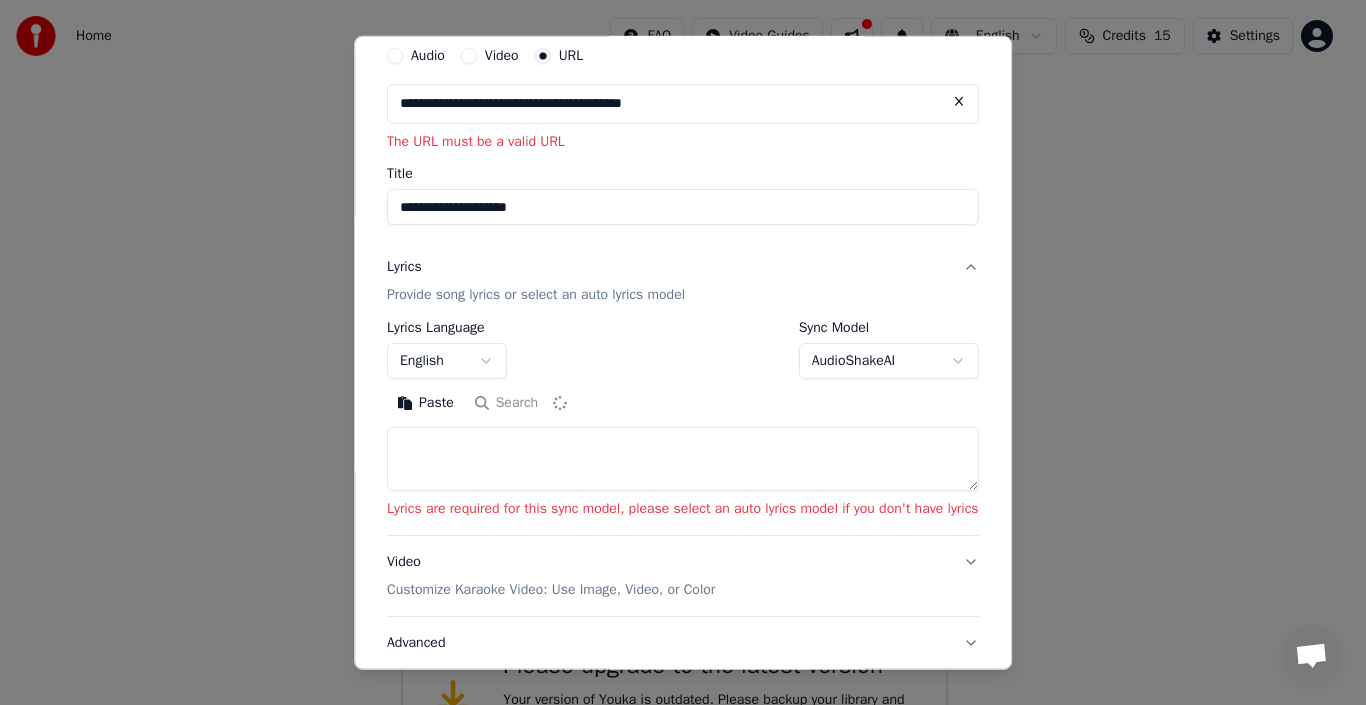 type on "**********" 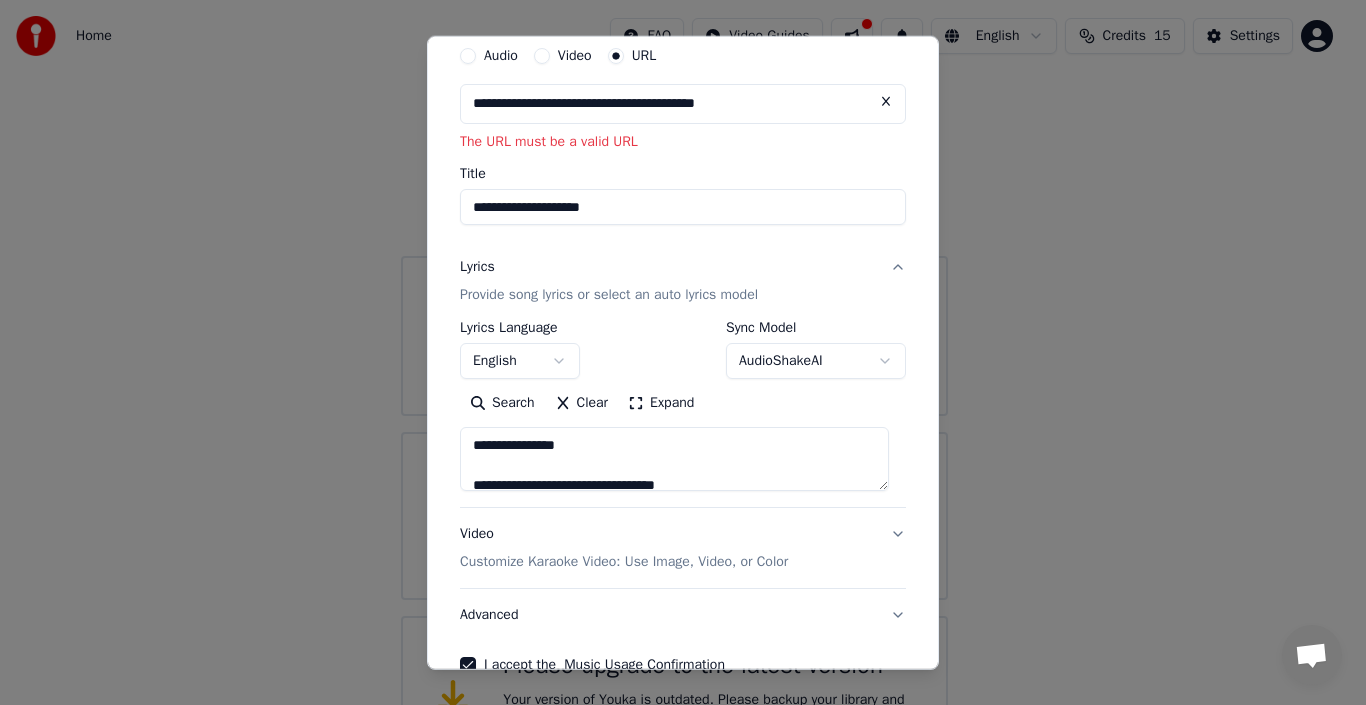 click on "Search" at bounding box center (502, 403) 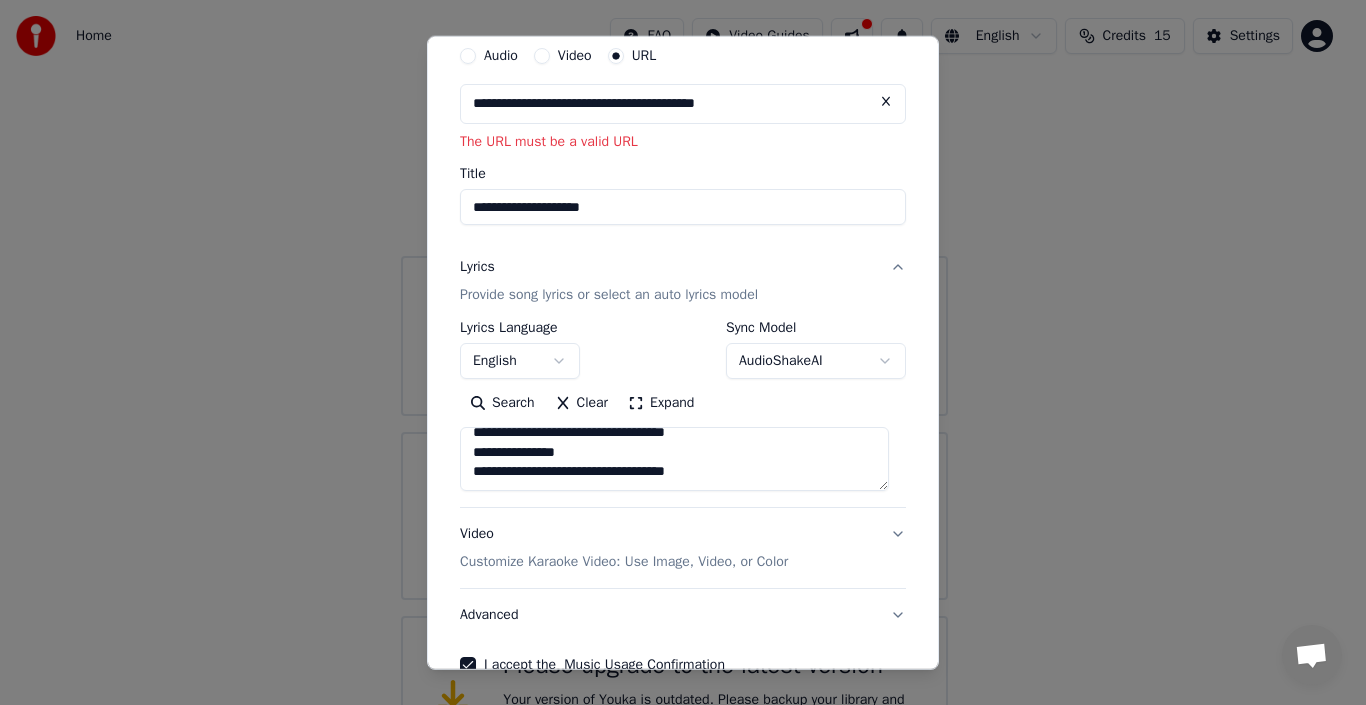 scroll, scrollTop: 1253, scrollLeft: 0, axis: vertical 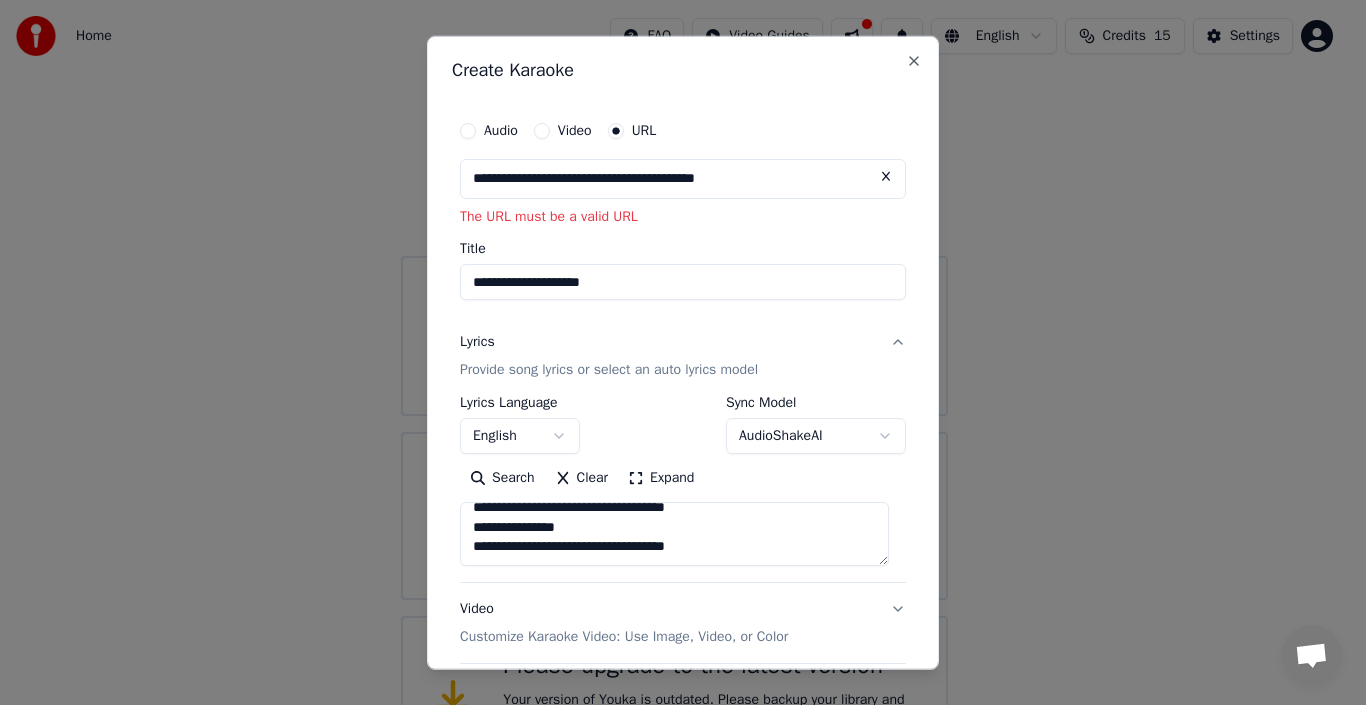 click at bounding box center (886, 176) 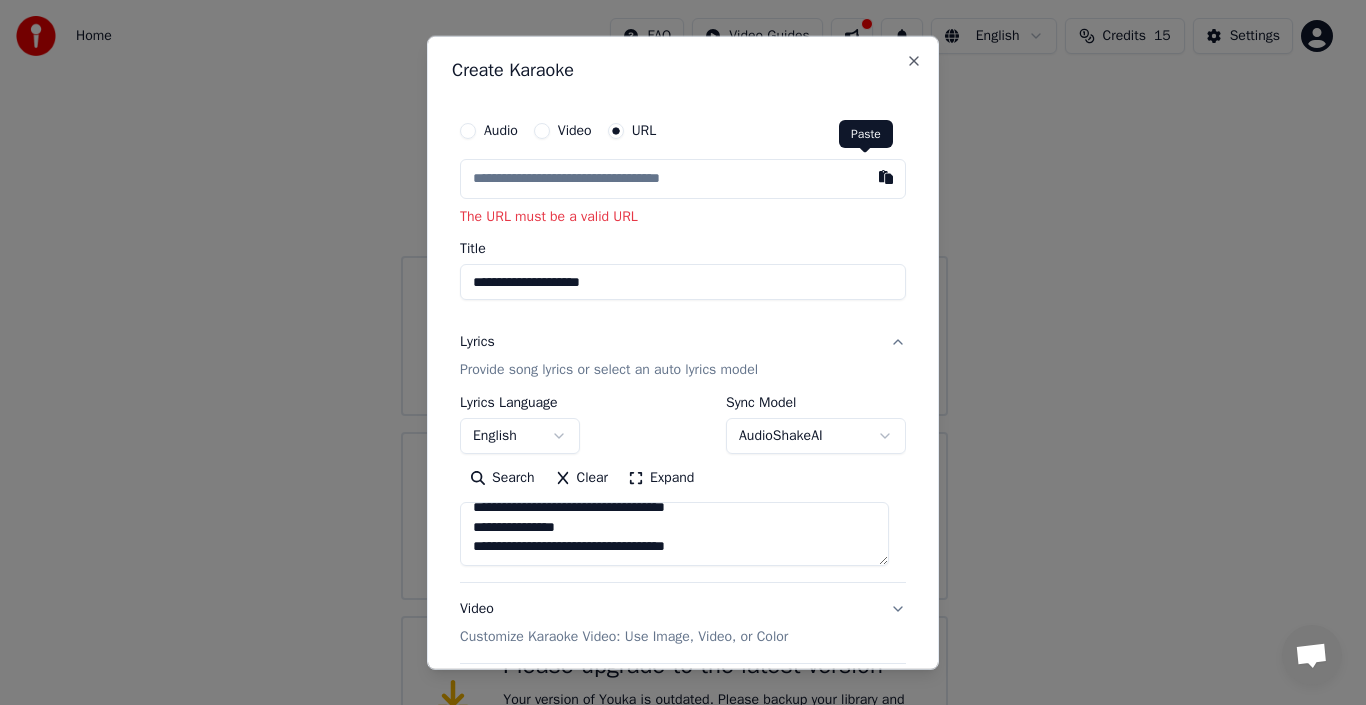 click at bounding box center (886, 176) 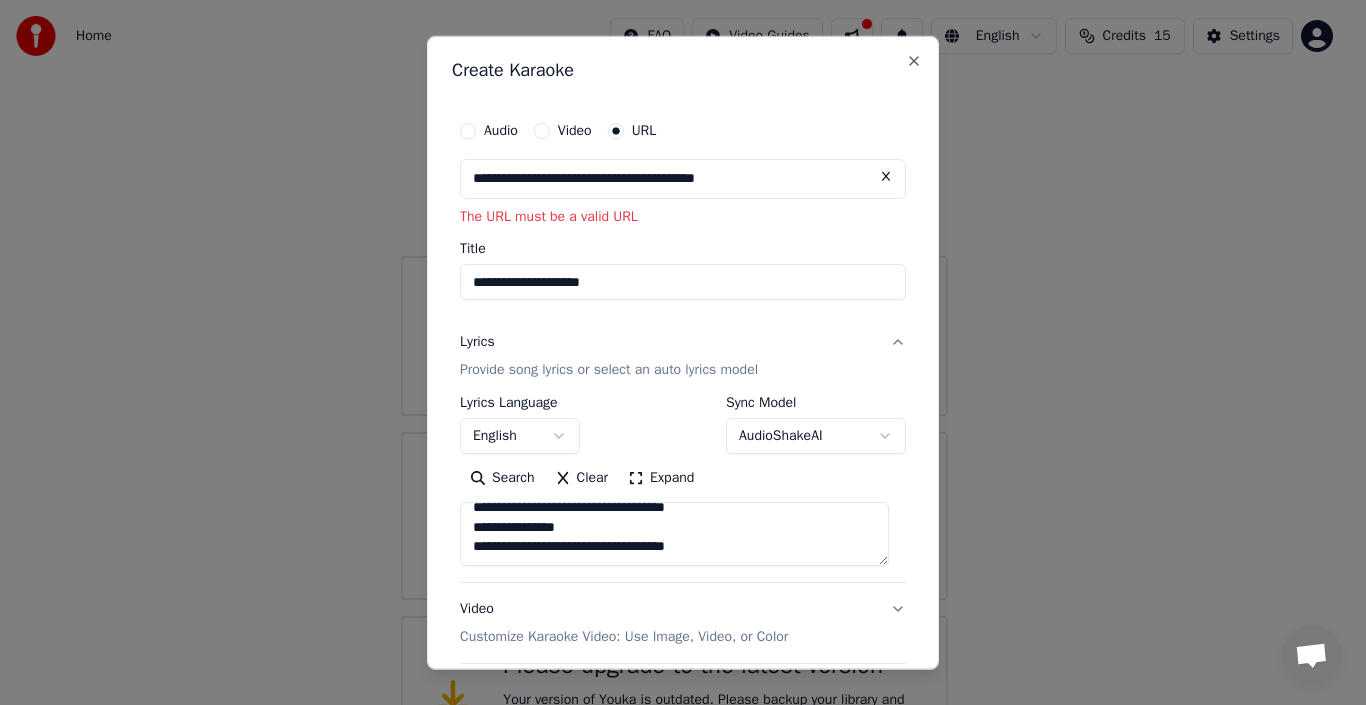 click on "**********" at bounding box center [683, 178] 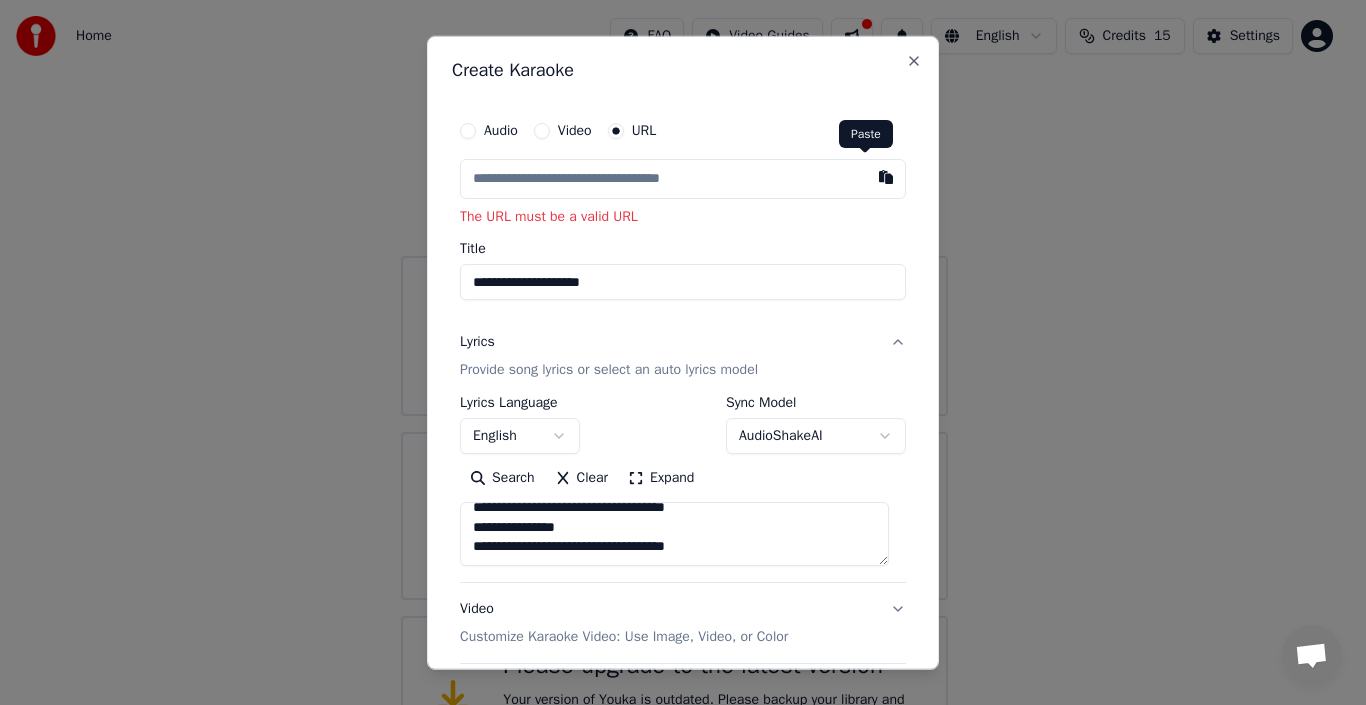 click at bounding box center [886, 176] 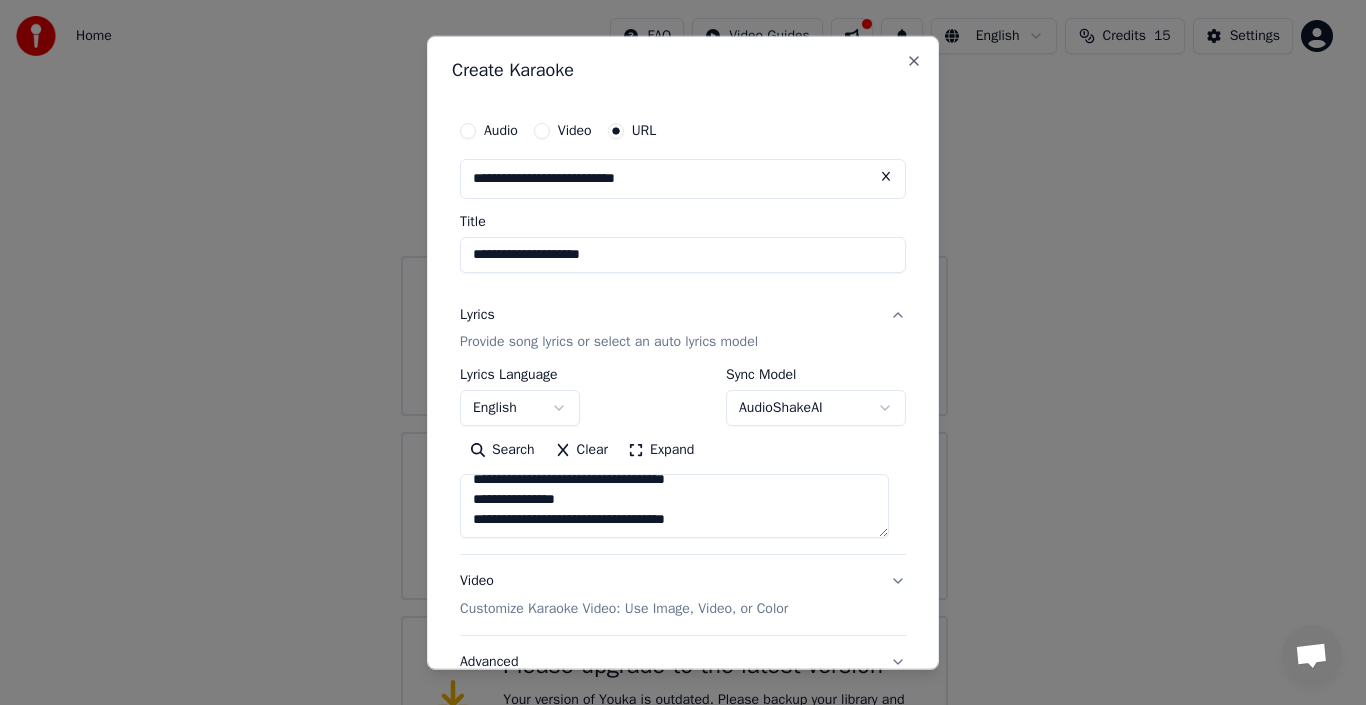 type on "**********" 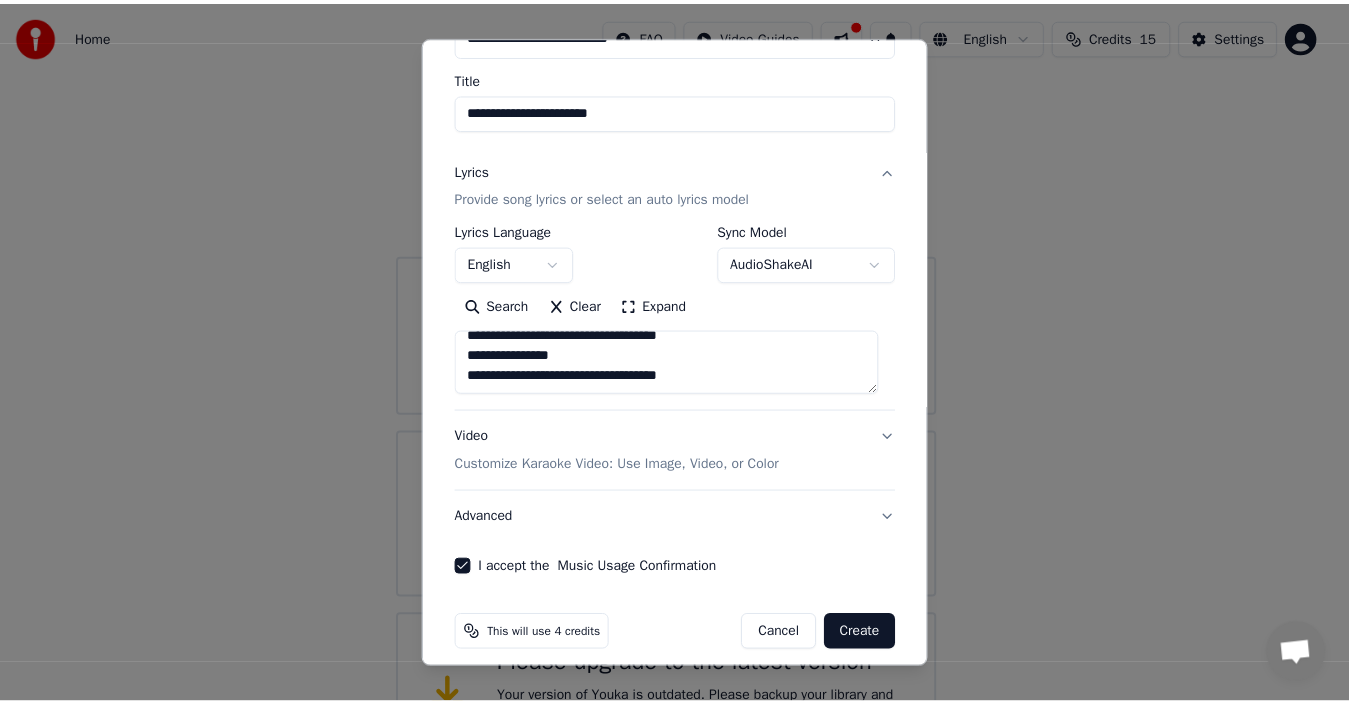 scroll, scrollTop: 159, scrollLeft: 0, axis: vertical 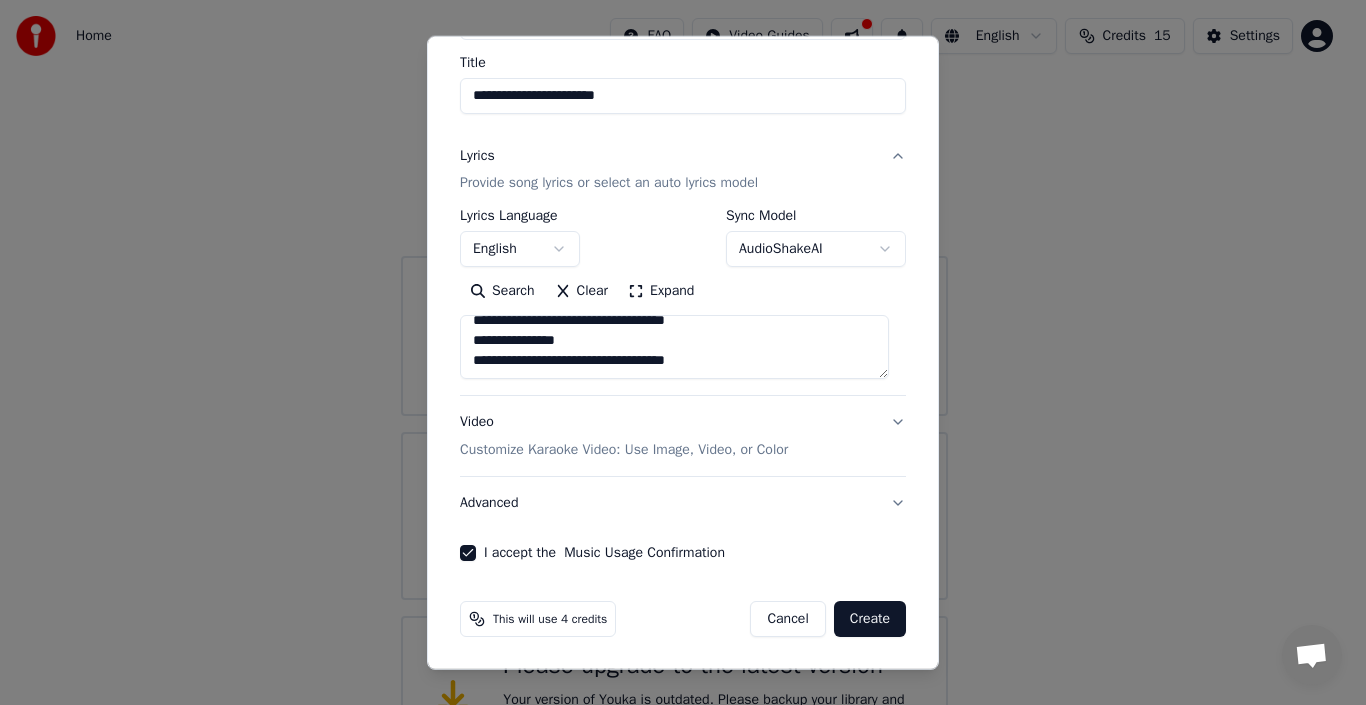 click on "Create" at bounding box center (870, 619) 